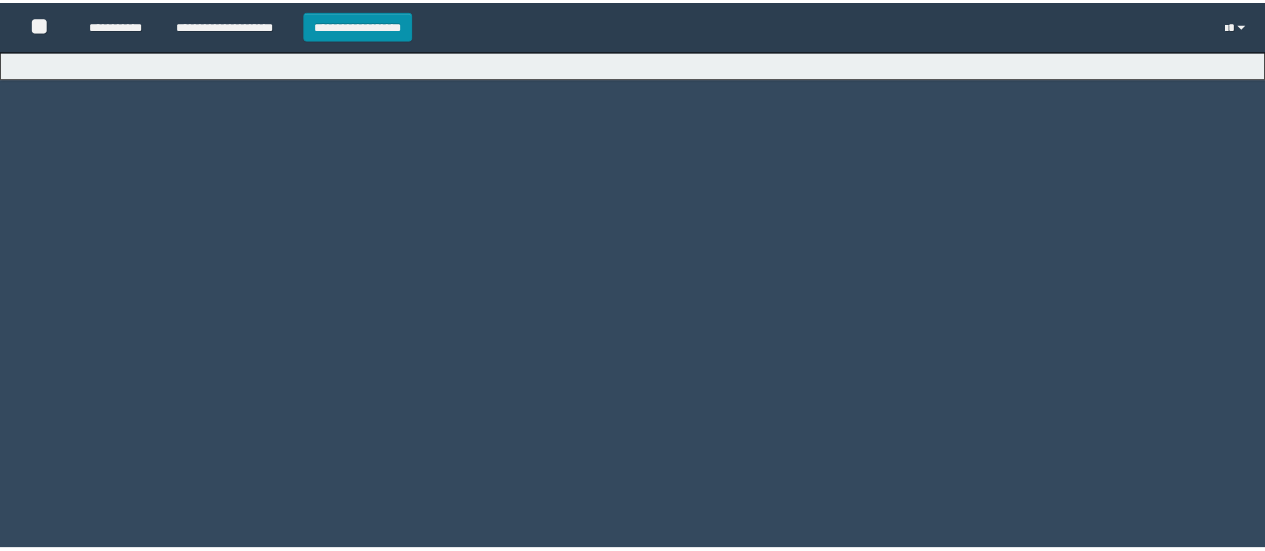 scroll, scrollTop: 0, scrollLeft: 0, axis: both 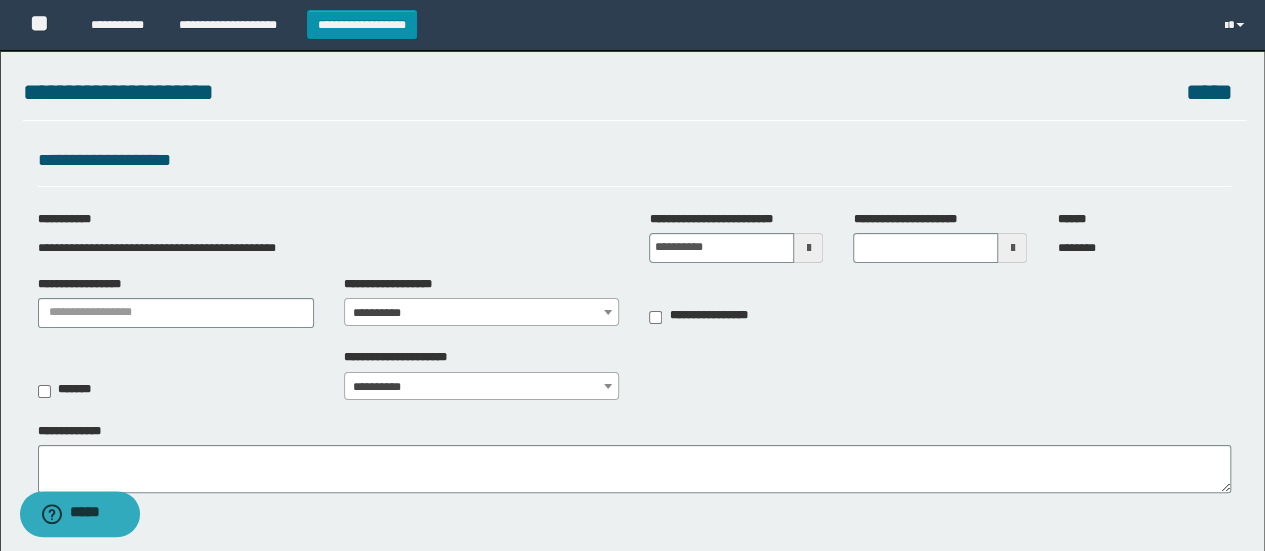 click at bounding box center (808, 248) 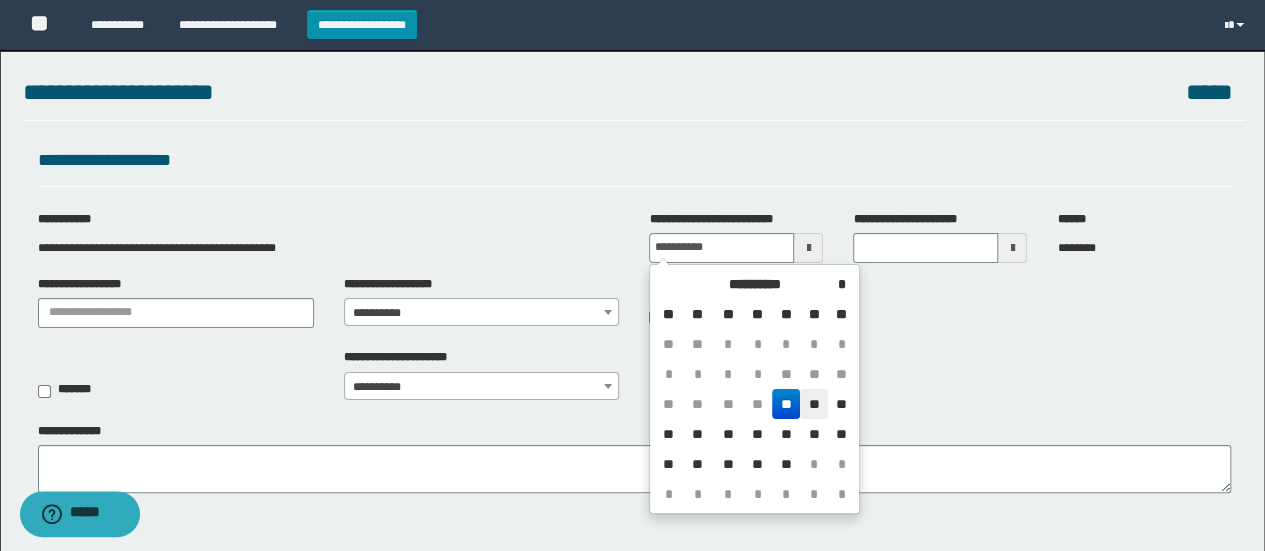 click on "**" at bounding box center (814, 404) 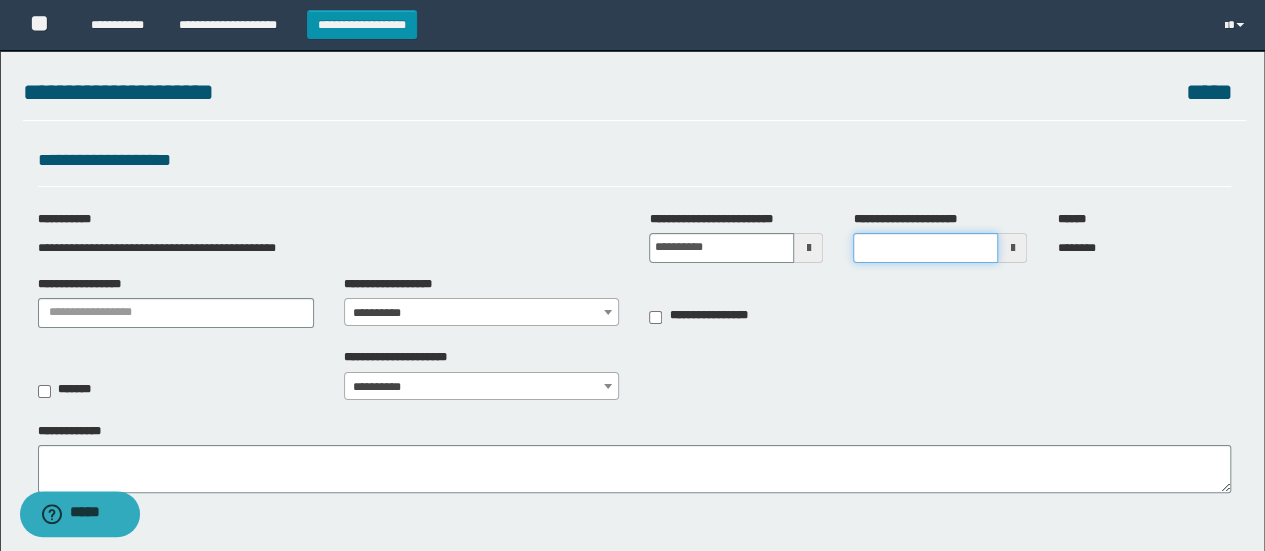 click on "**********" at bounding box center (925, 248) 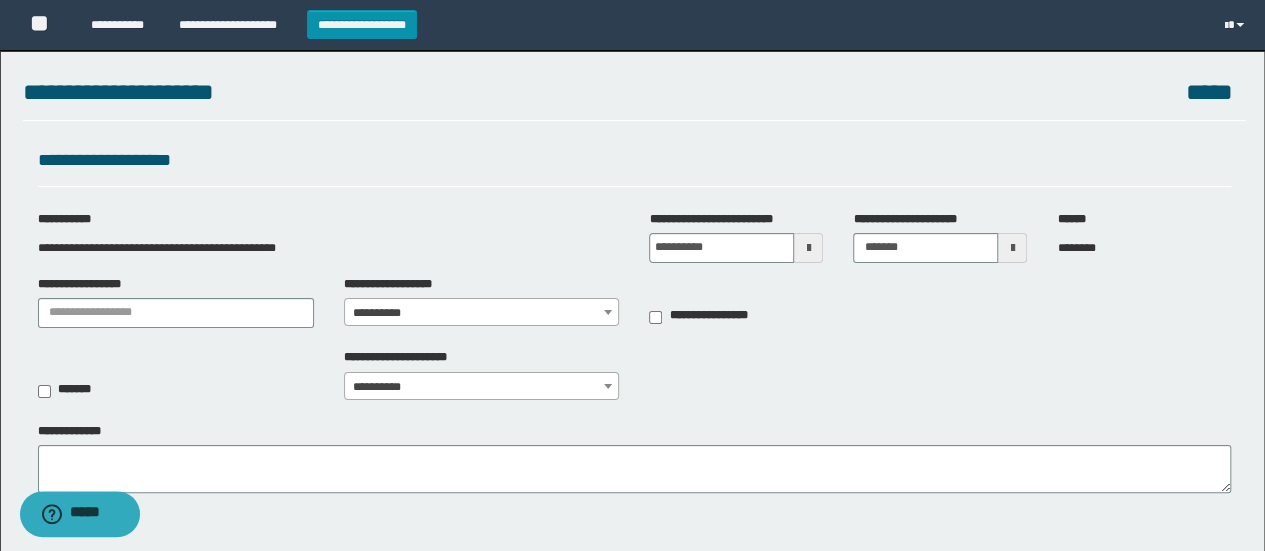 click on "**********" at bounding box center [482, 301] 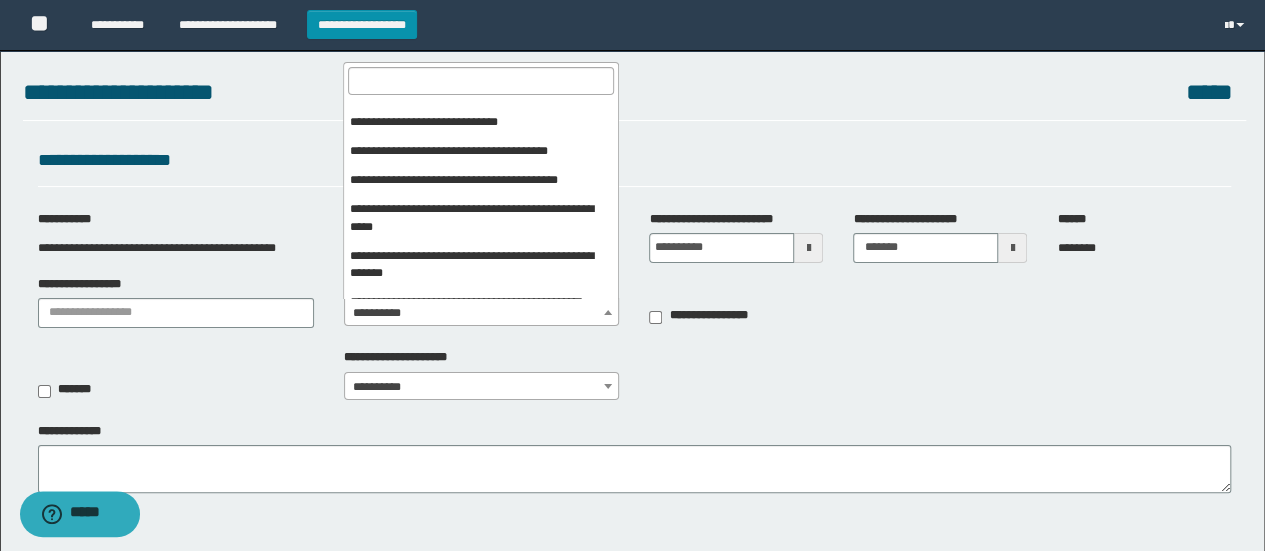 scroll, scrollTop: 700, scrollLeft: 0, axis: vertical 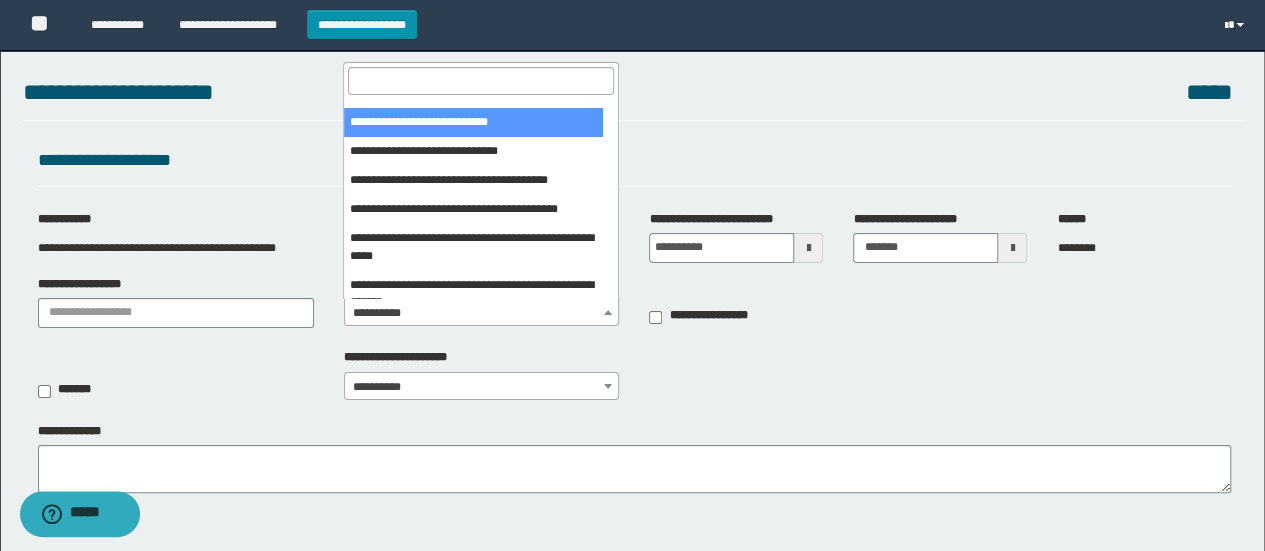 select on "***" 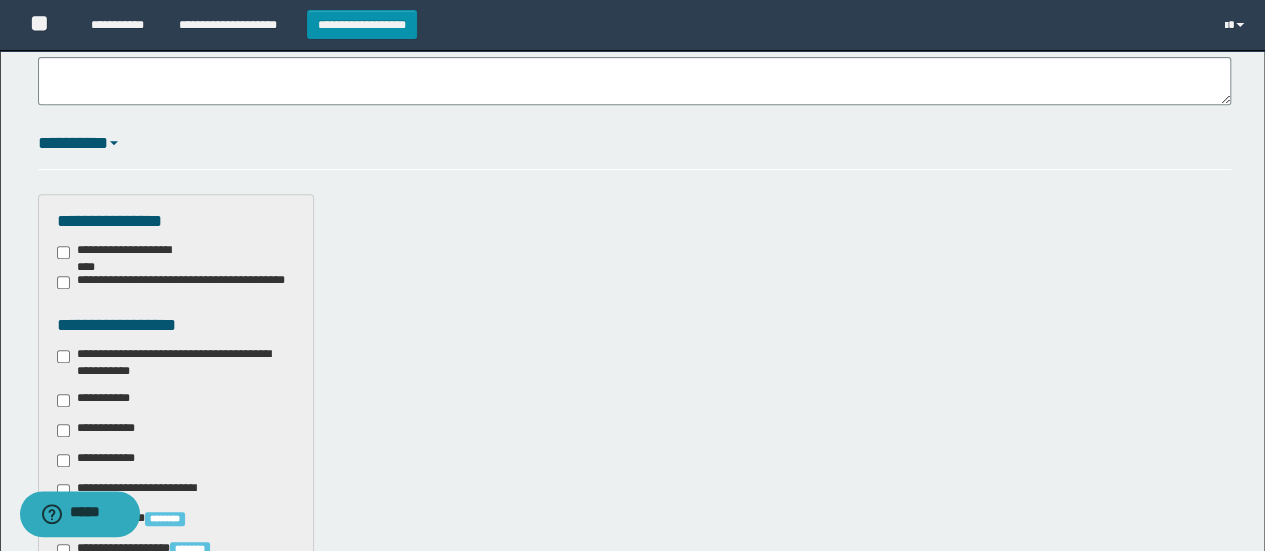 scroll, scrollTop: 400, scrollLeft: 0, axis: vertical 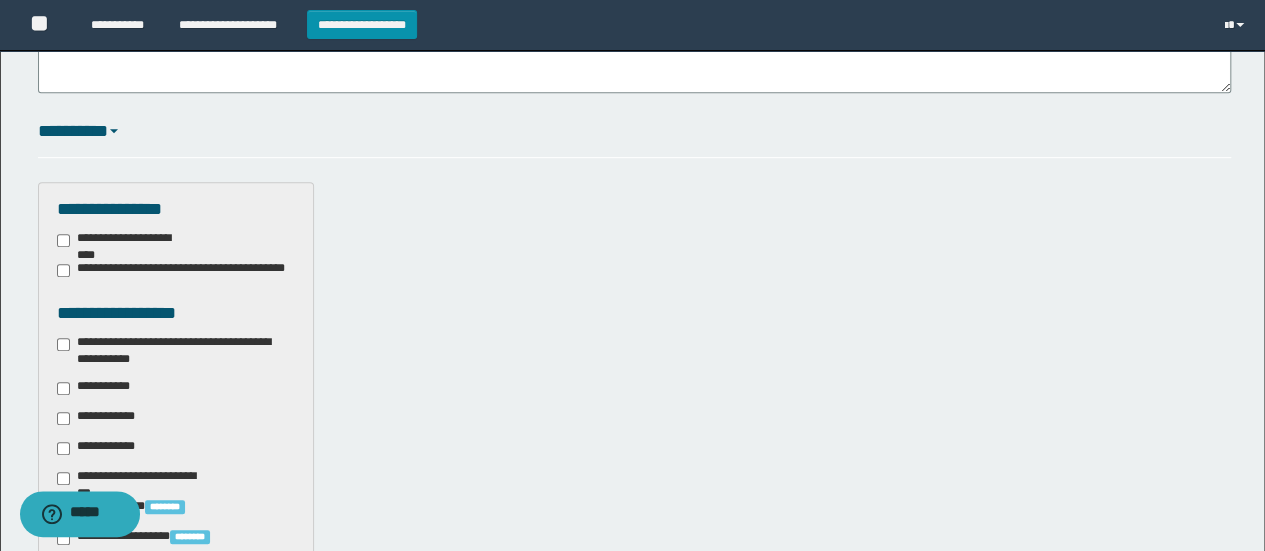 click on "**********" at bounding box center (176, 351) 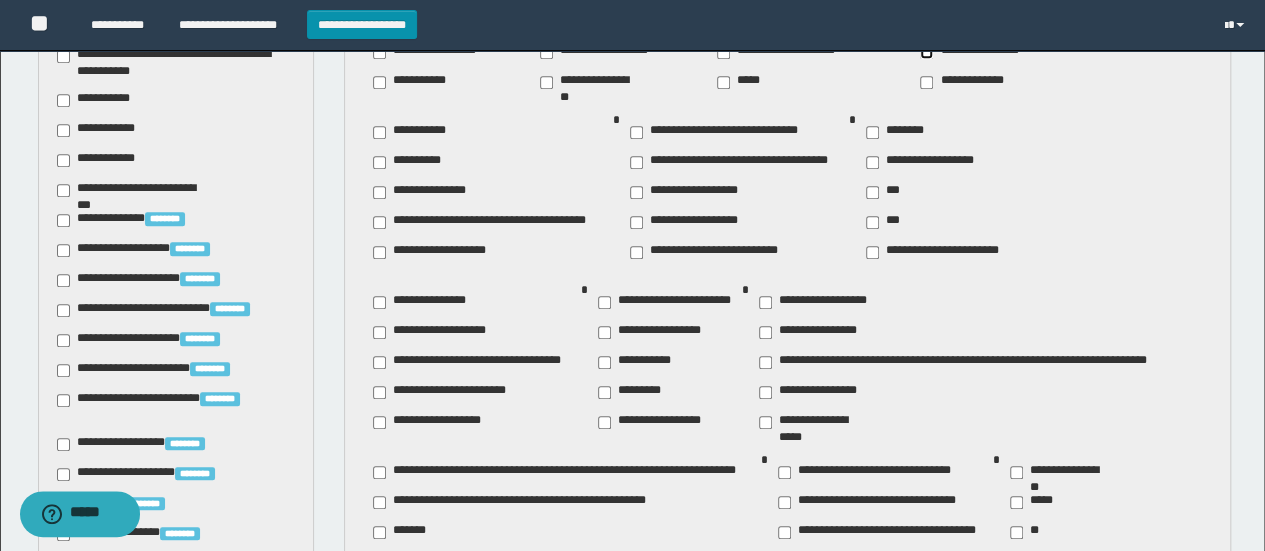 scroll, scrollTop: 700, scrollLeft: 0, axis: vertical 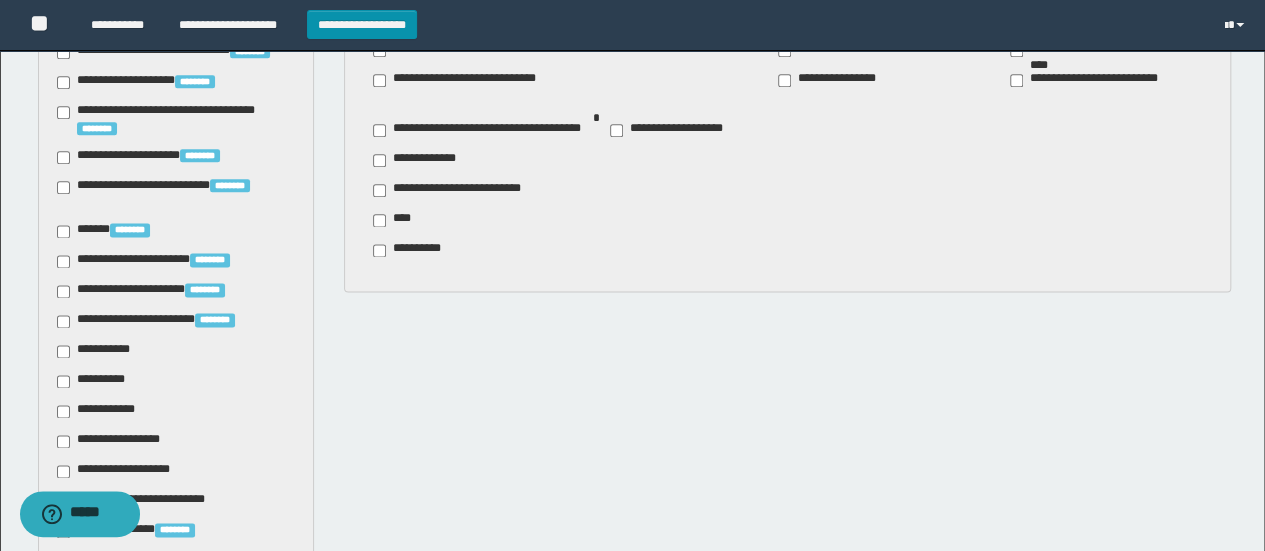 click on "**********" at bounding box center (101, 411) 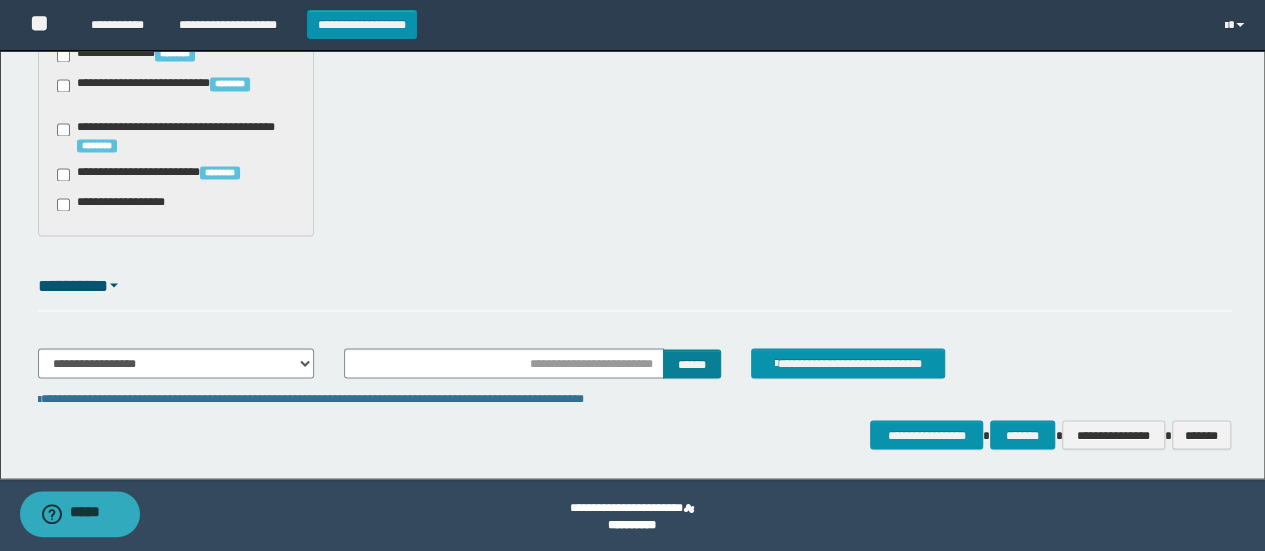 scroll, scrollTop: 1678, scrollLeft: 0, axis: vertical 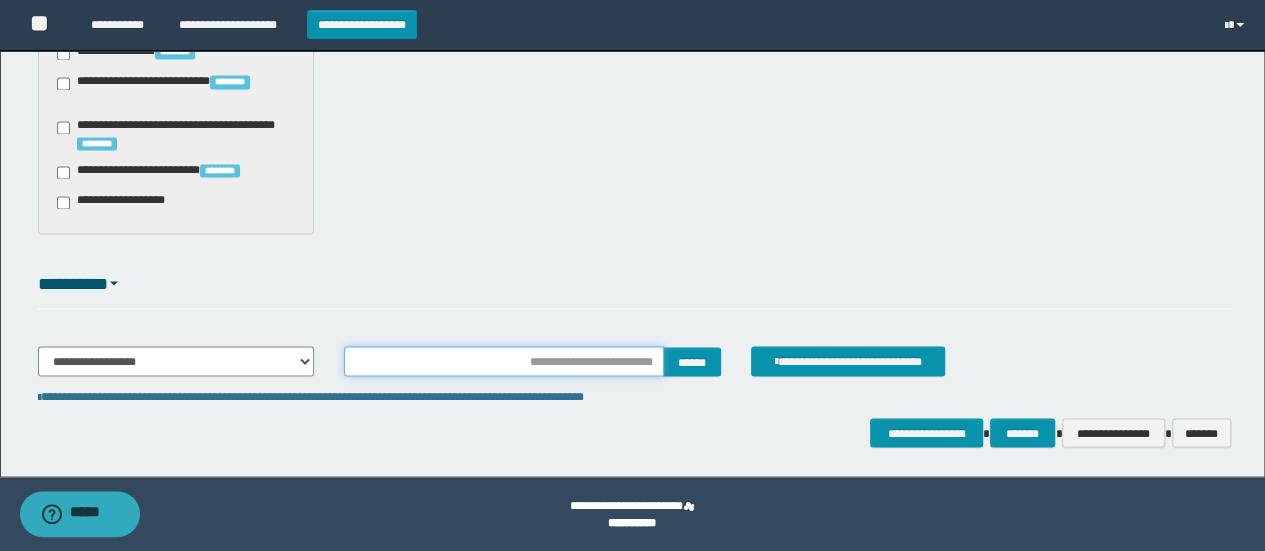 click at bounding box center (504, 361) 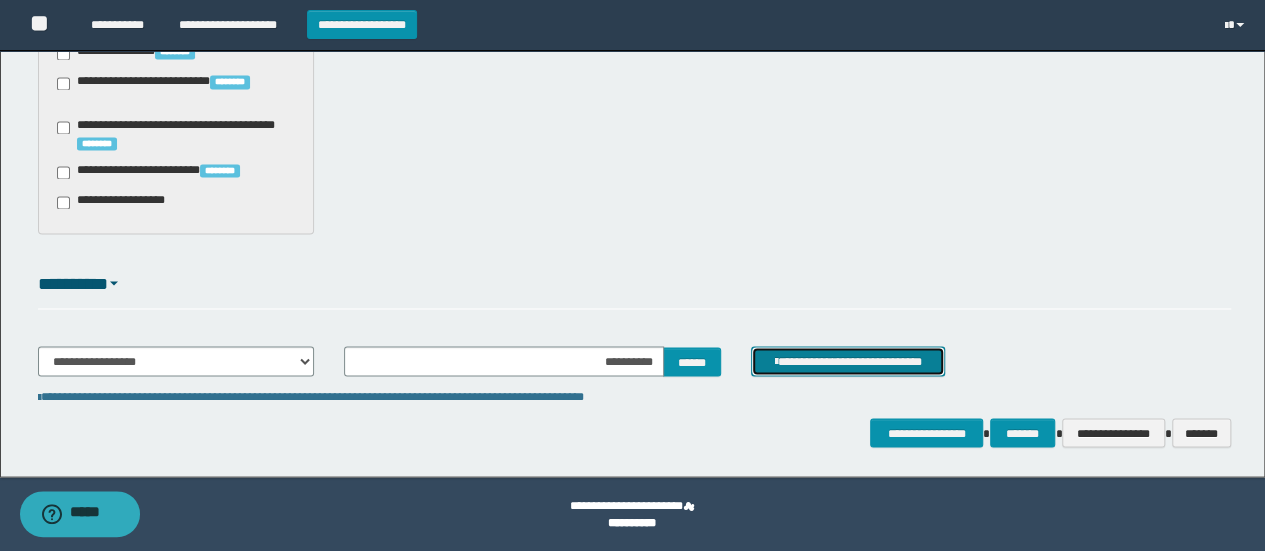 click on "**********" at bounding box center [848, 360] 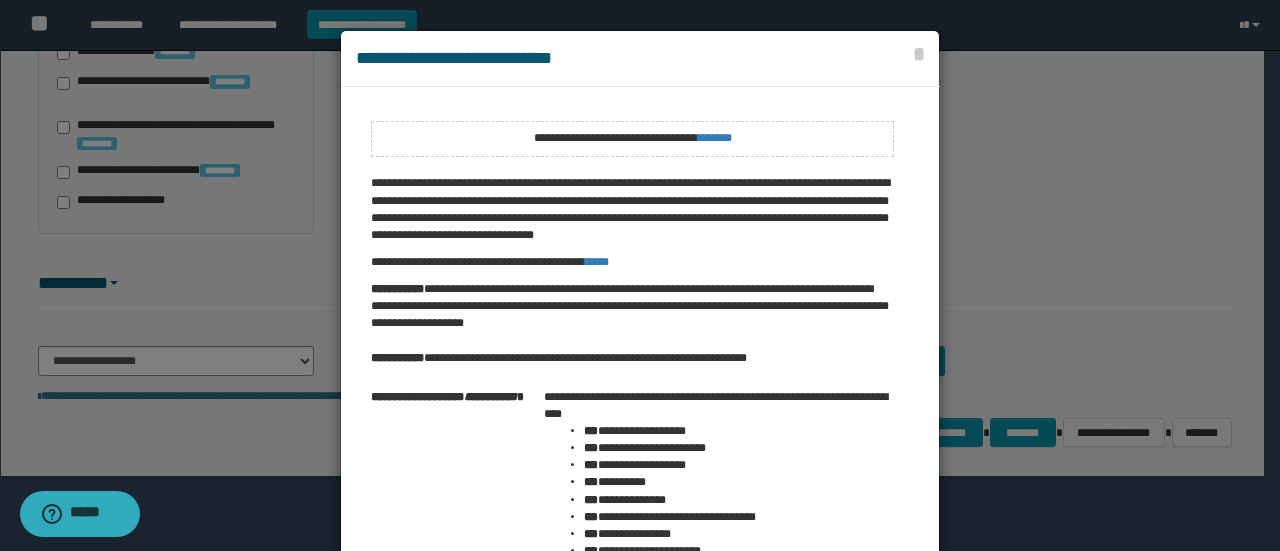 click at bounding box center (640, 329) 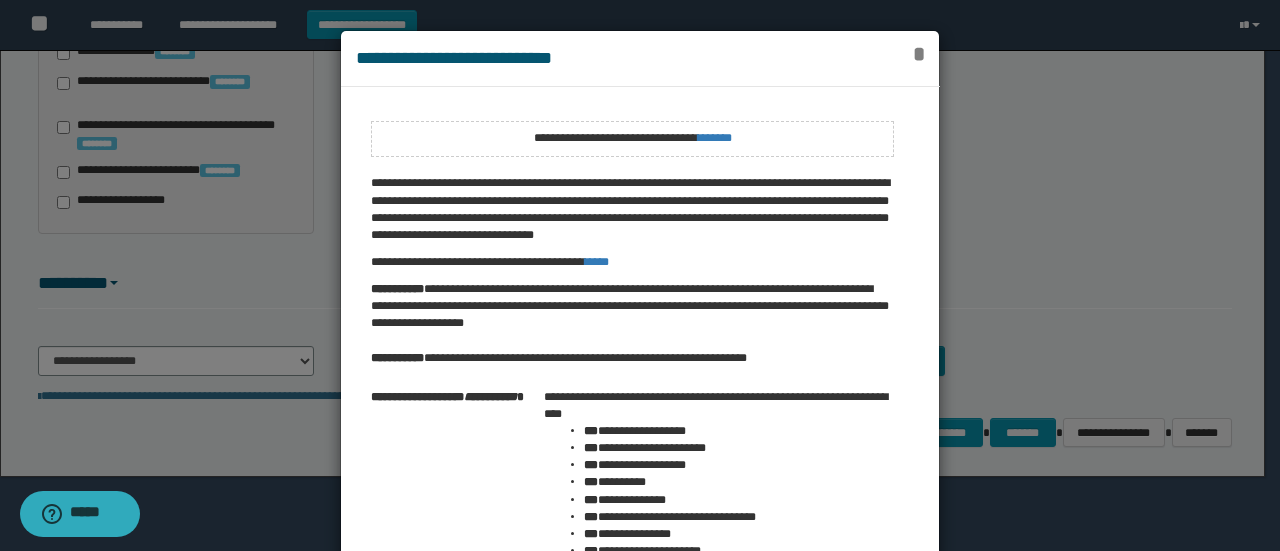 click on "*" at bounding box center [918, 54] 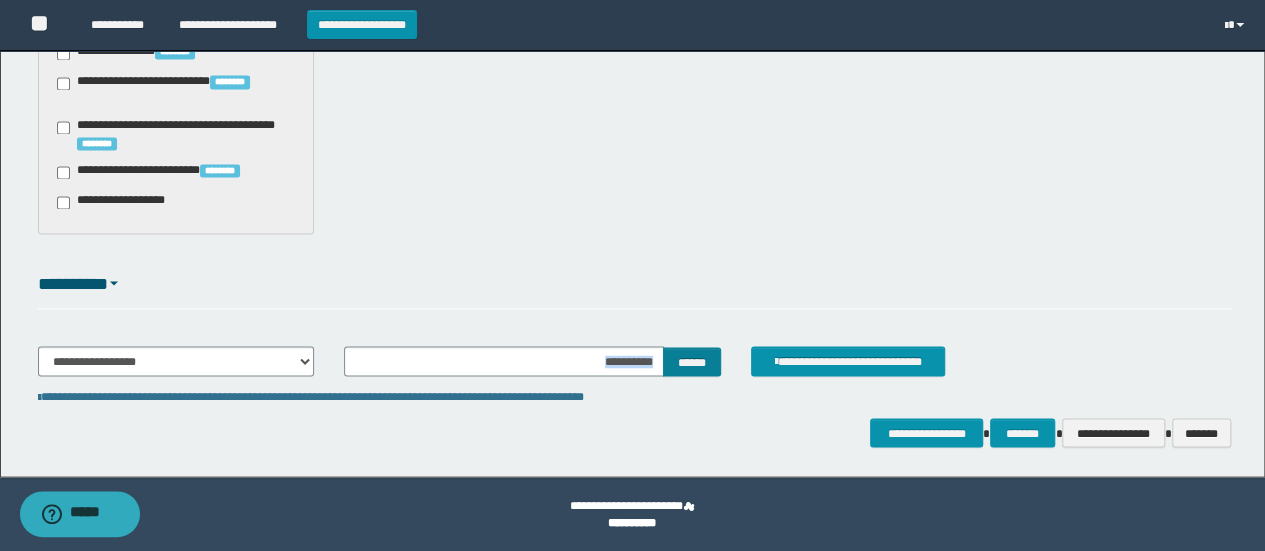 click on "**********" at bounding box center (635, 369) 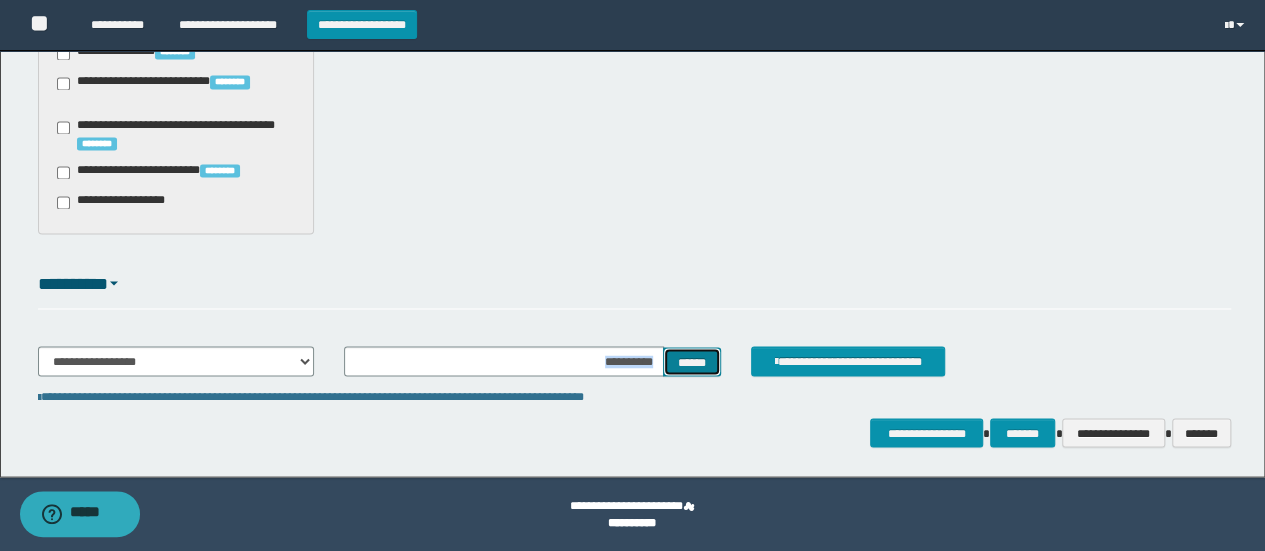 click on "******" at bounding box center (692, 361) 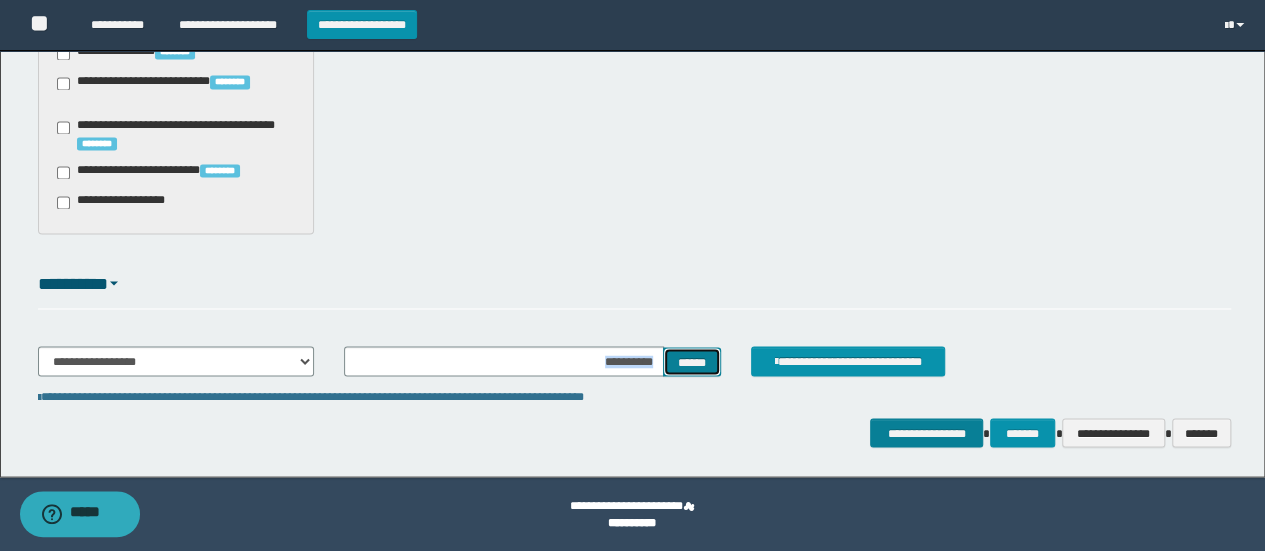 type 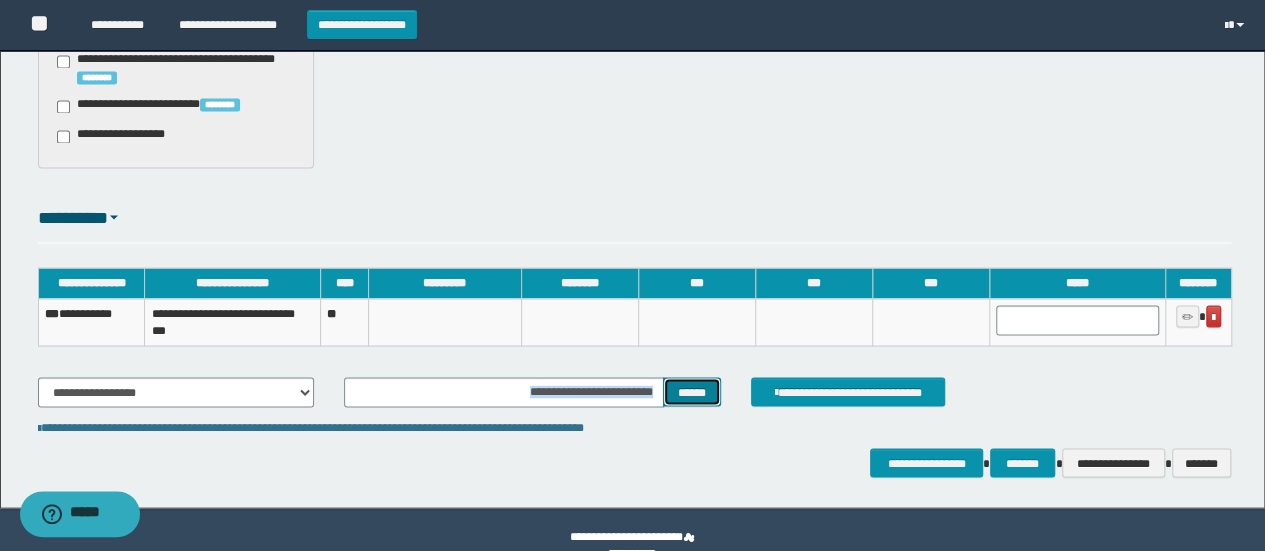 scroll, scrollTop: 1774, scrollLeft: 0, axis: vertical 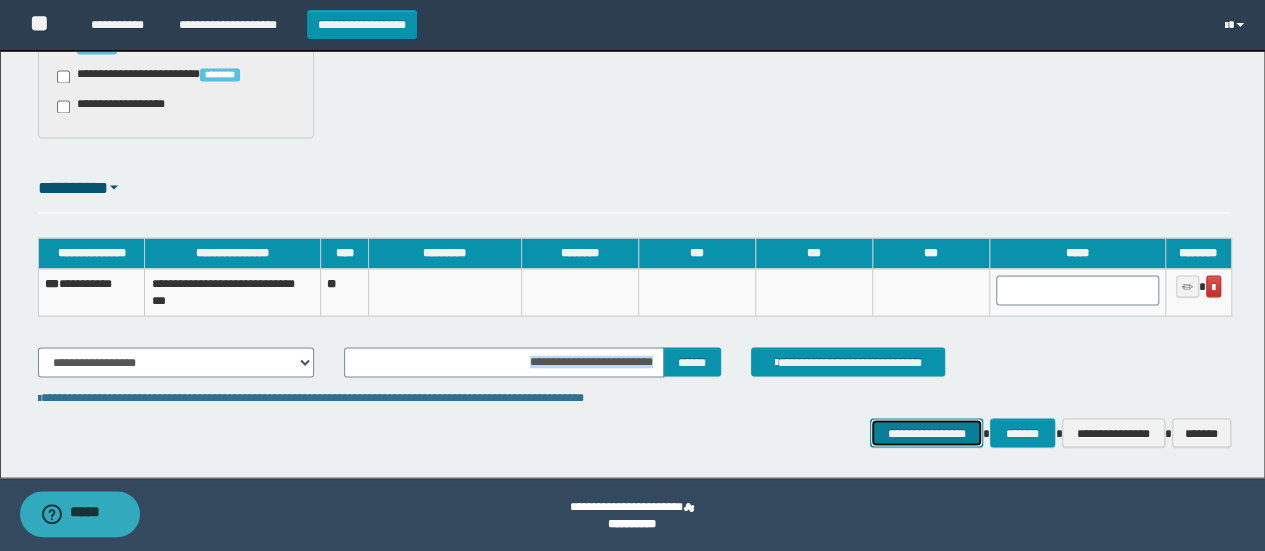 click on "**********" at bounding box center [926, 432] 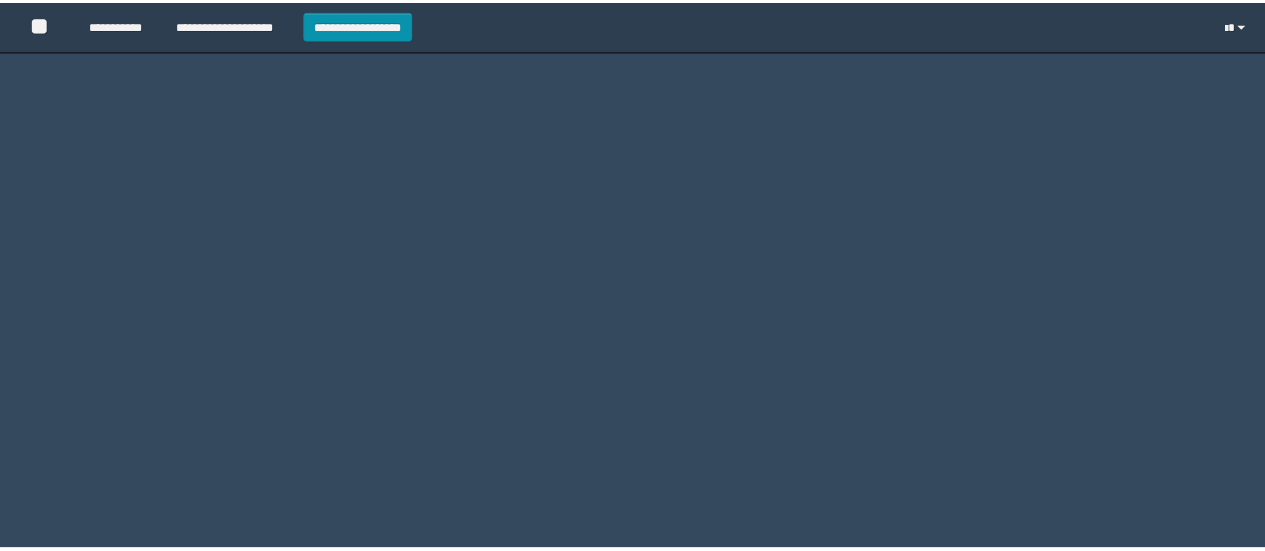 scroll, scrollTop: 0, scrollLeft: 0, axis: both 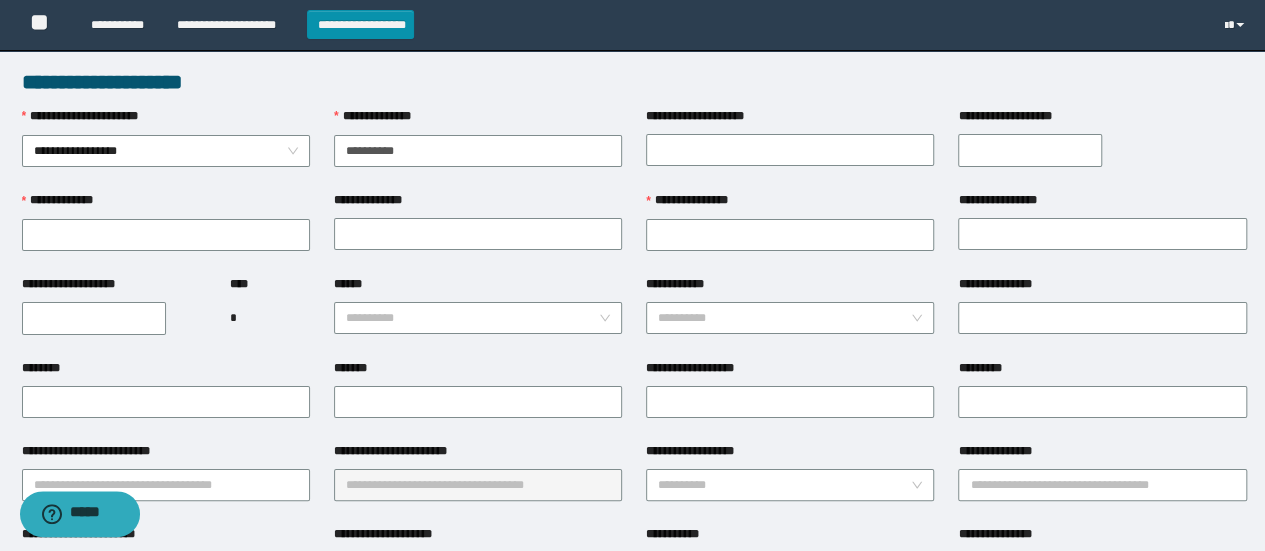 type on "**********" 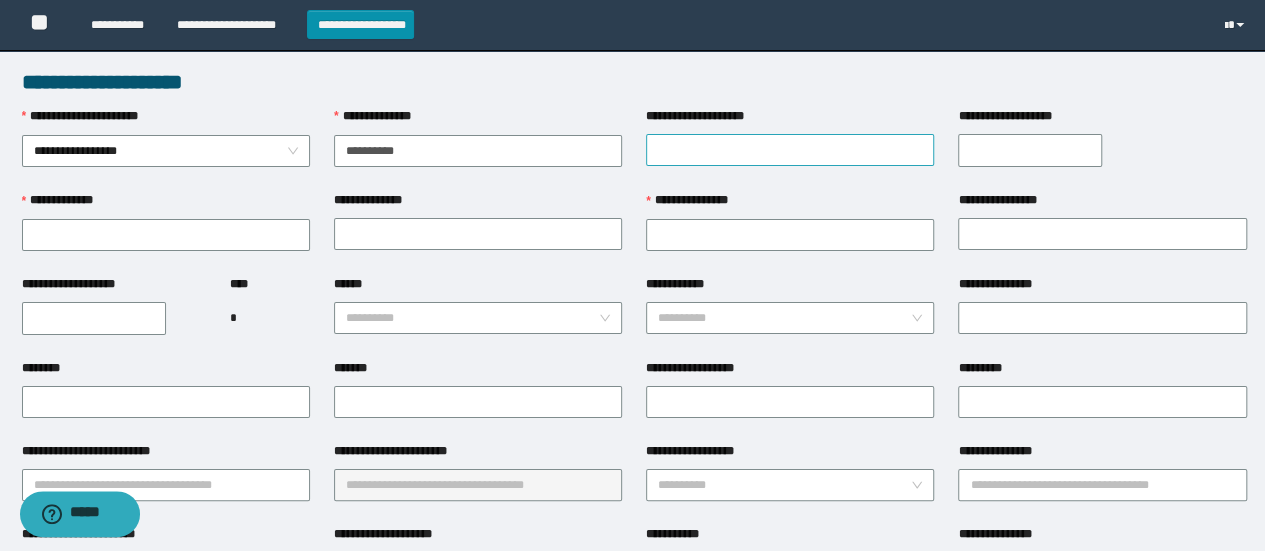 drag, startPoint x: 885, startPoint y: 166, endPoint x: 886, endPoint y: 155, distance: 11.045361 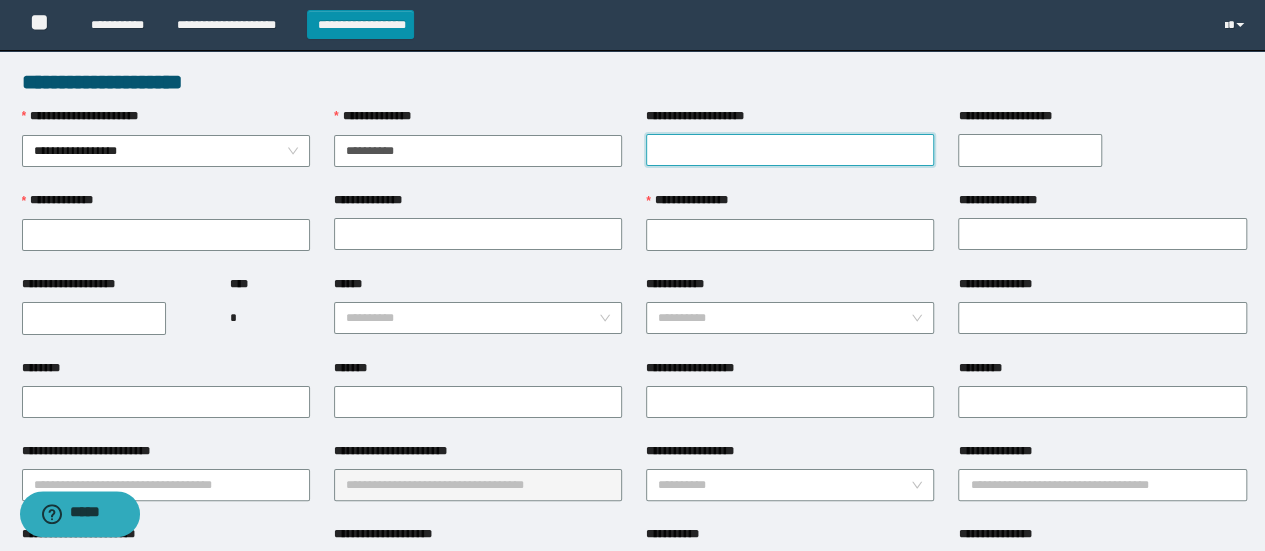 click on "**********" at bounding box center (790, 150) 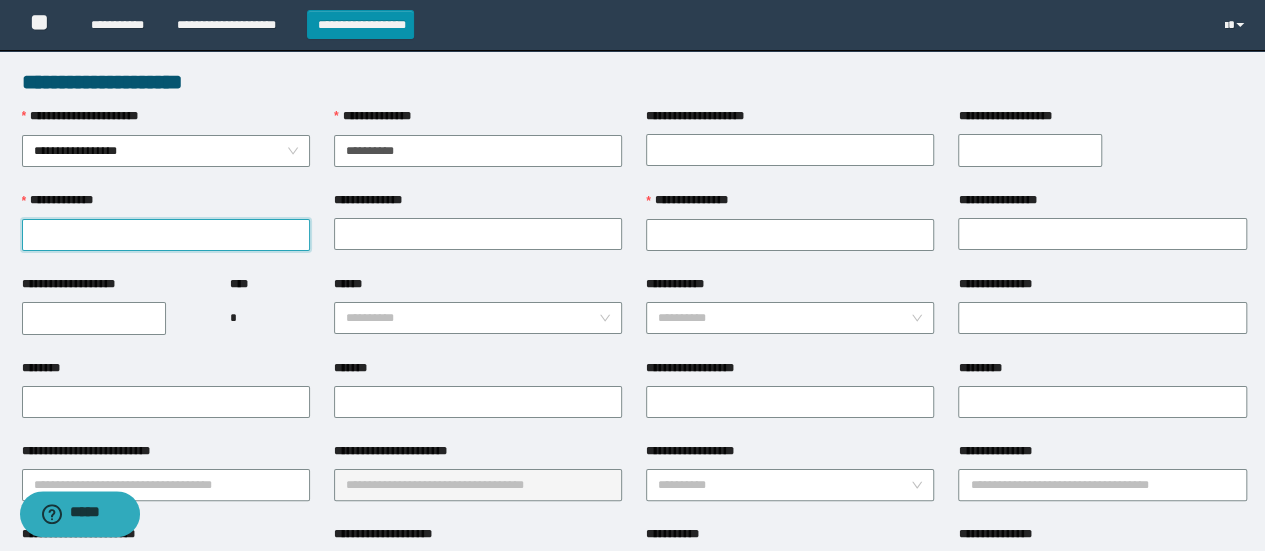 click on "**********" at bounding box center (166, 235) 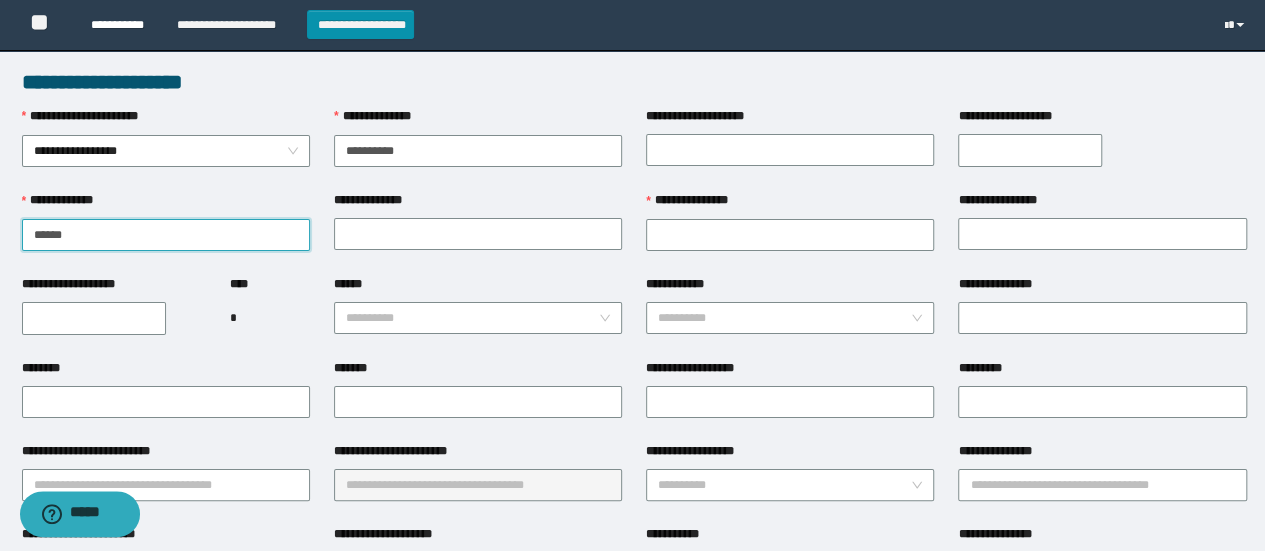 type on "*****" 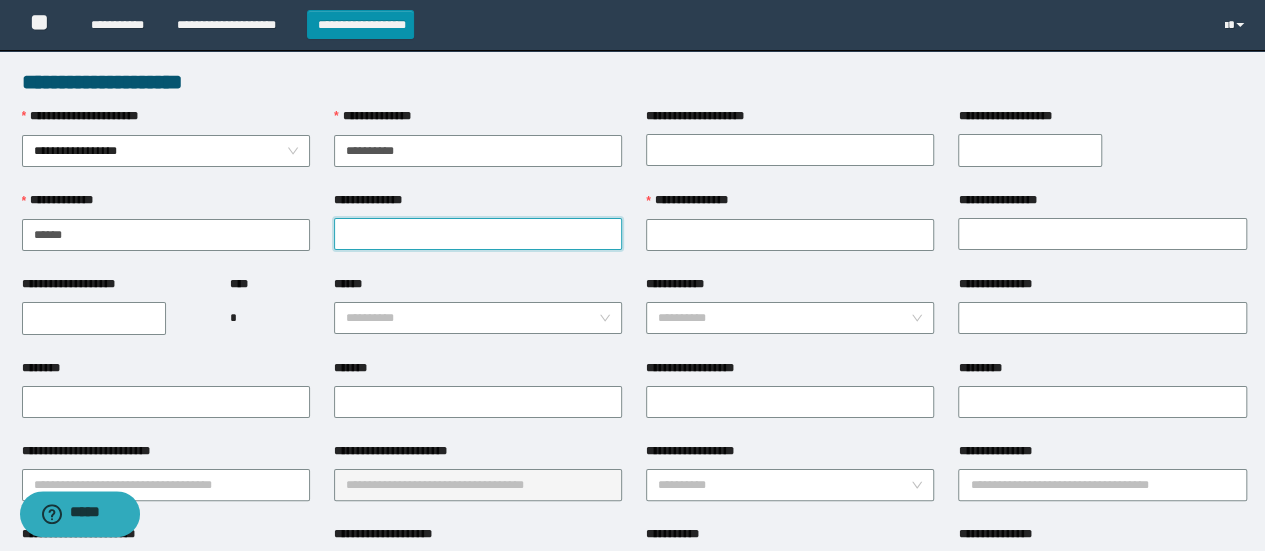 click on "**********" at bounding box center (478, 234) 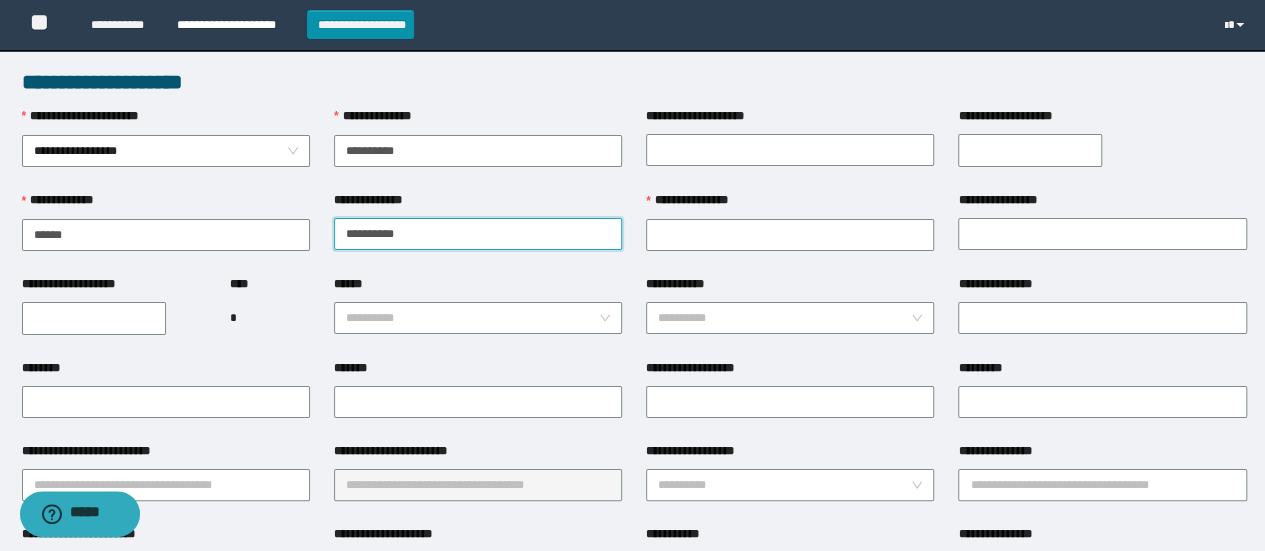 type on "*********" 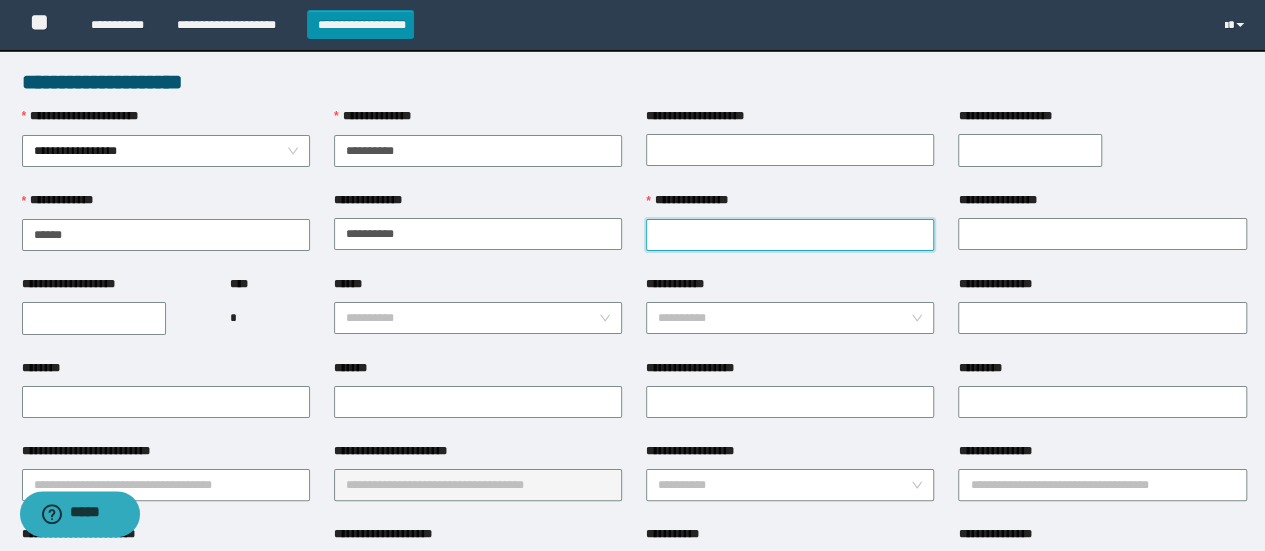 click on "**********" at bounding box center (790, 235) 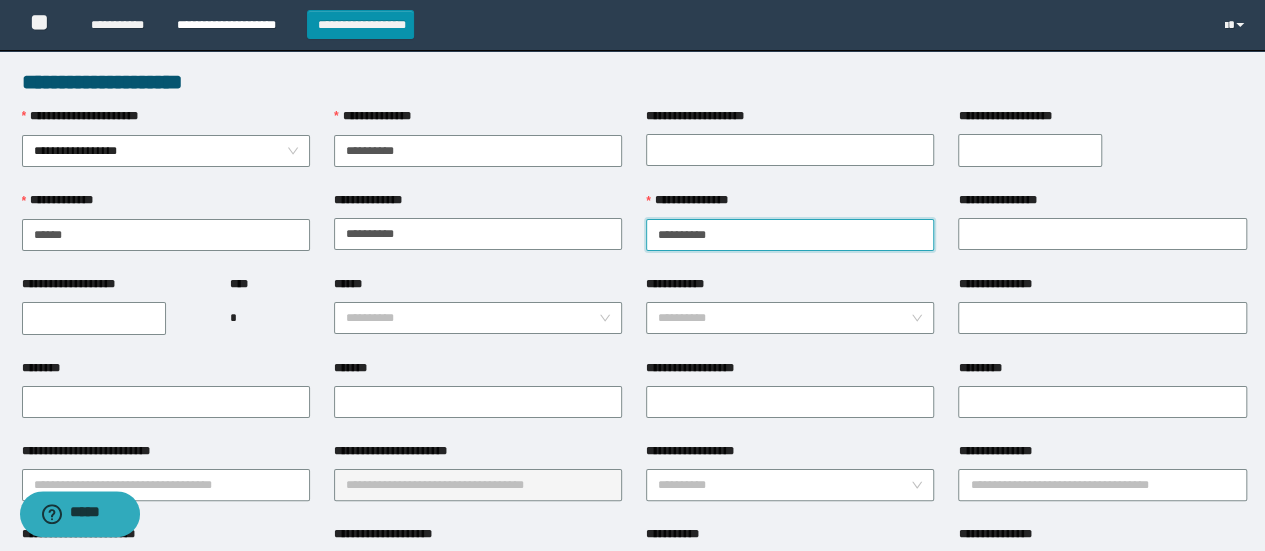 type on "*********" 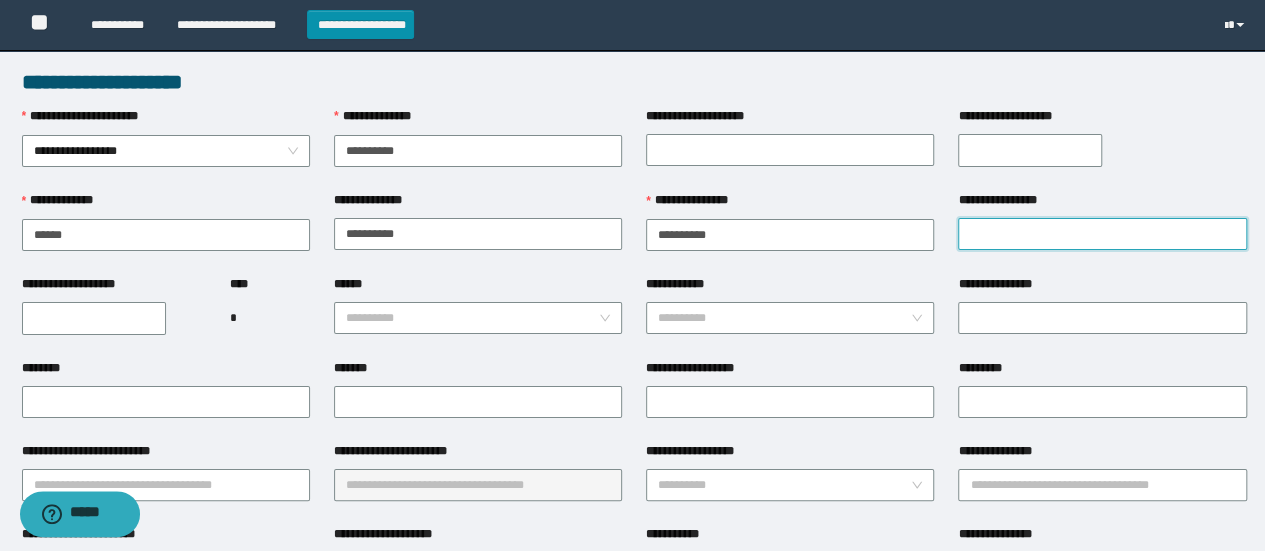 click on "**********" at bounding box center (1102, 234) 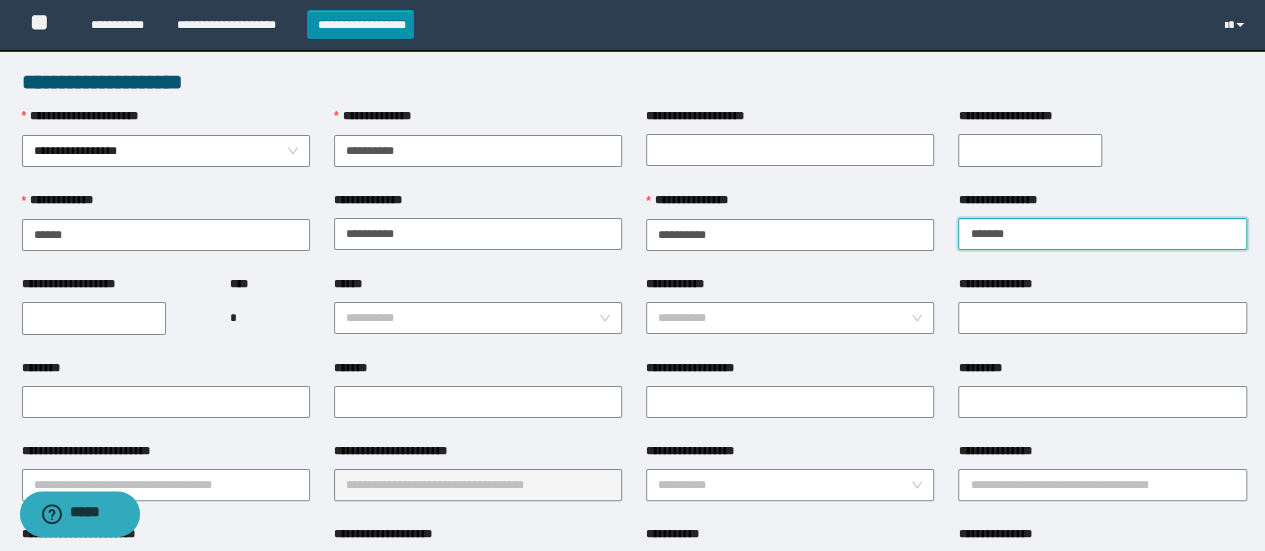 type on "*******" 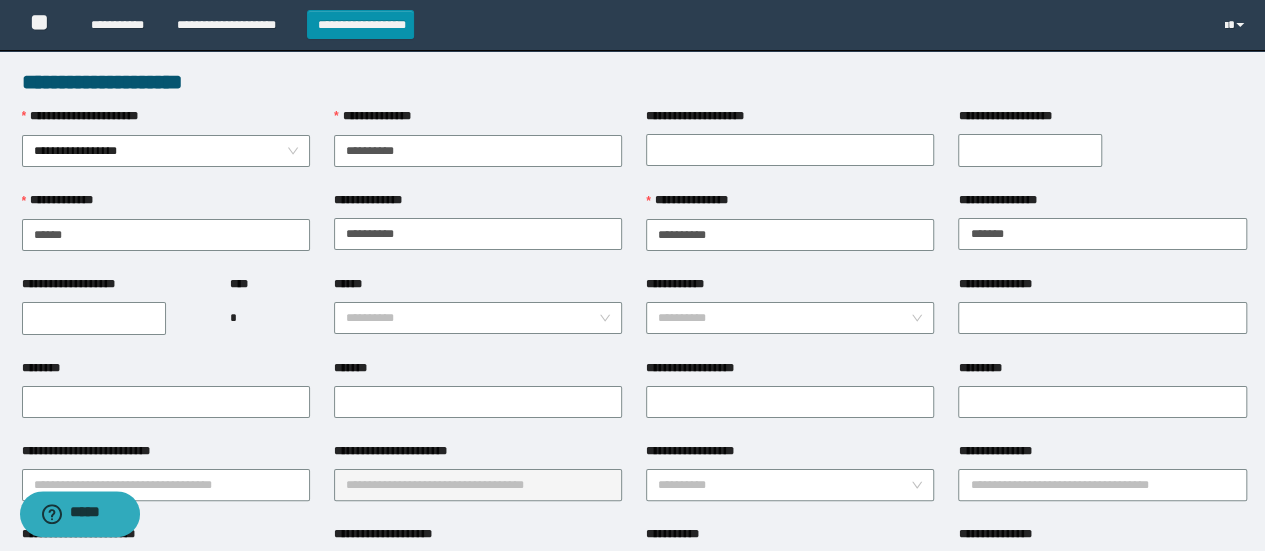 click on "**********" at bounding box center [790, 233] 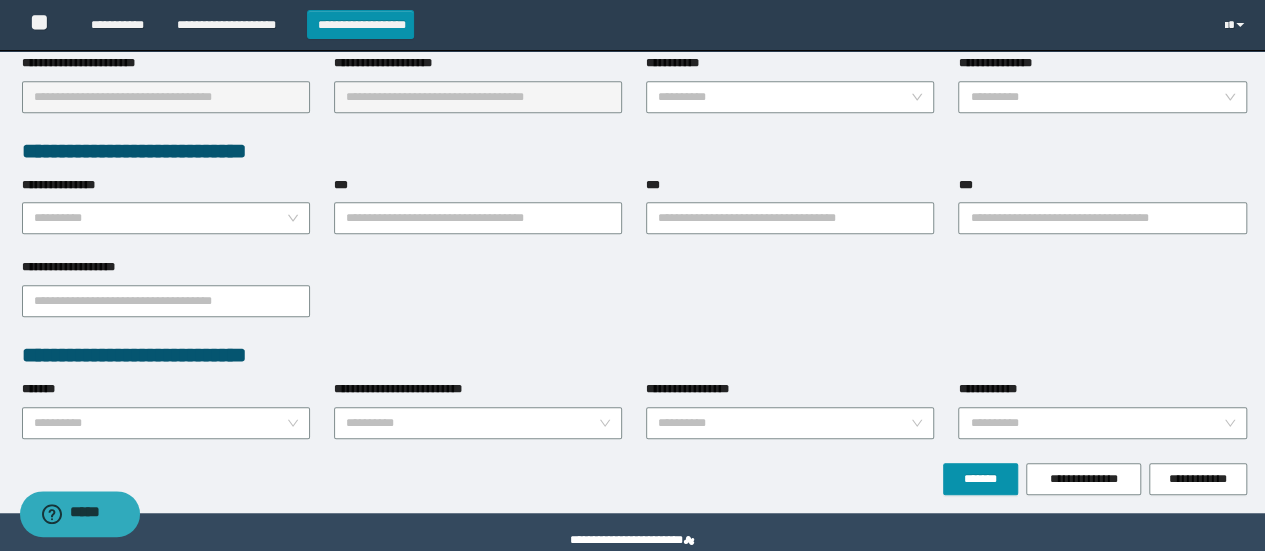 scroll, scrollTop: 508, scrollLeft: 0, axis: vertical 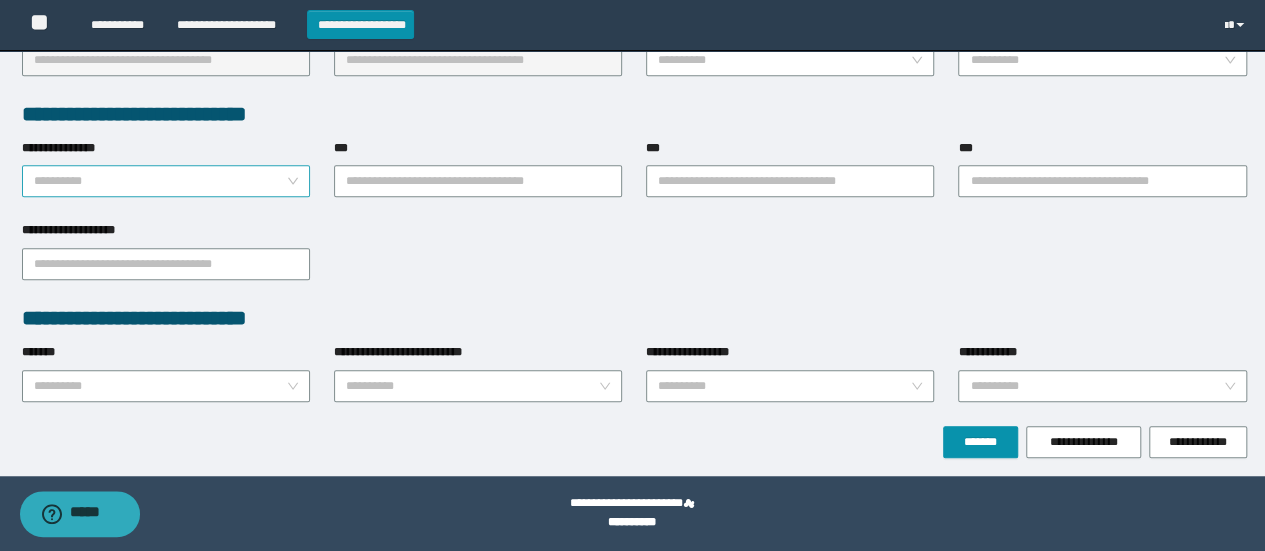 click on "**********" at bounding box center [160, 181] 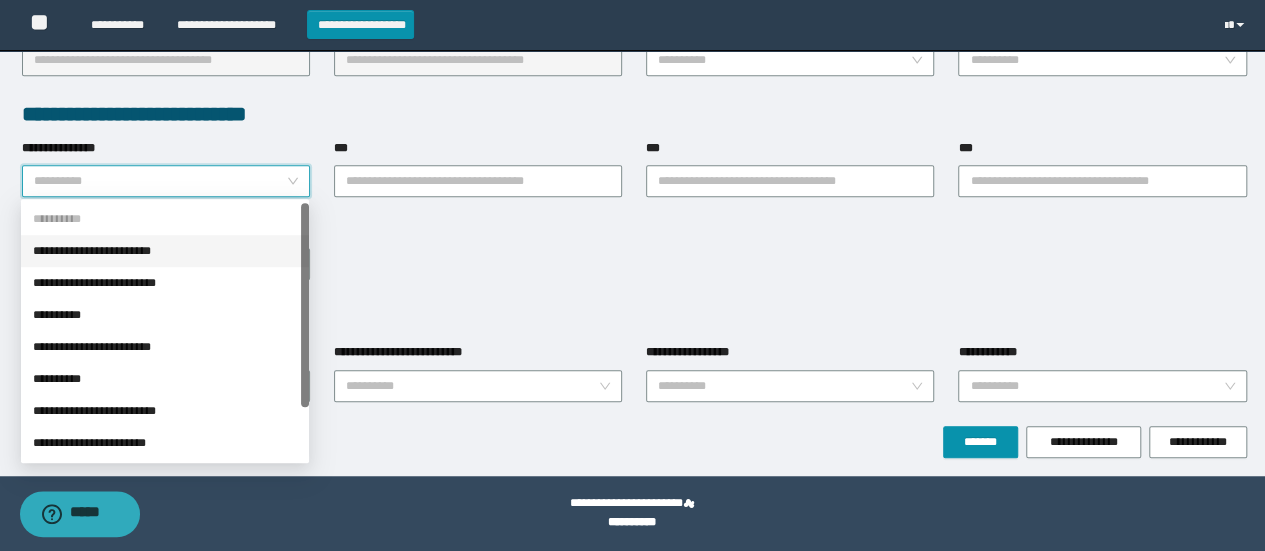 click on "**********" at bounding box center [165, 251] 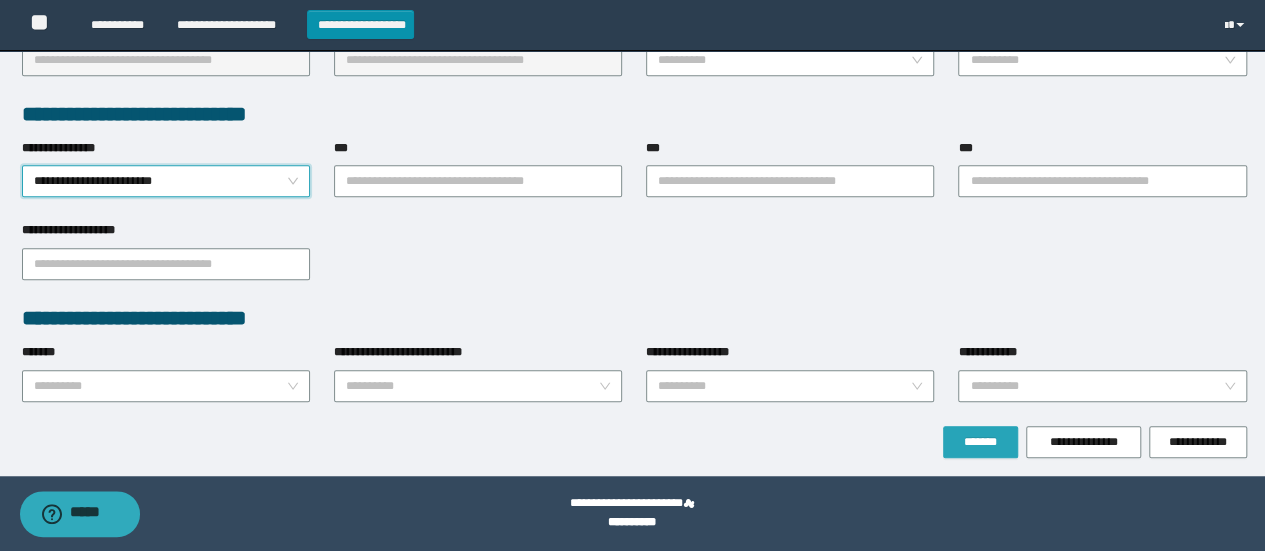 click on "*******" at bounding box center [980, 442] 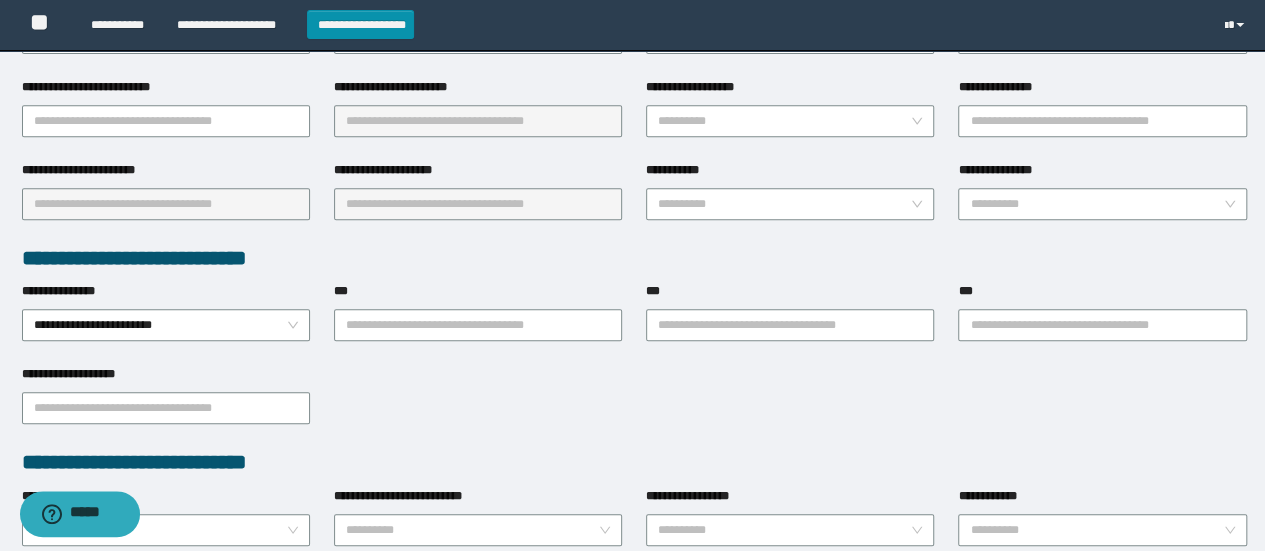 scroll, scrollTop: 161, scrollLeft: 0, axis: vertical 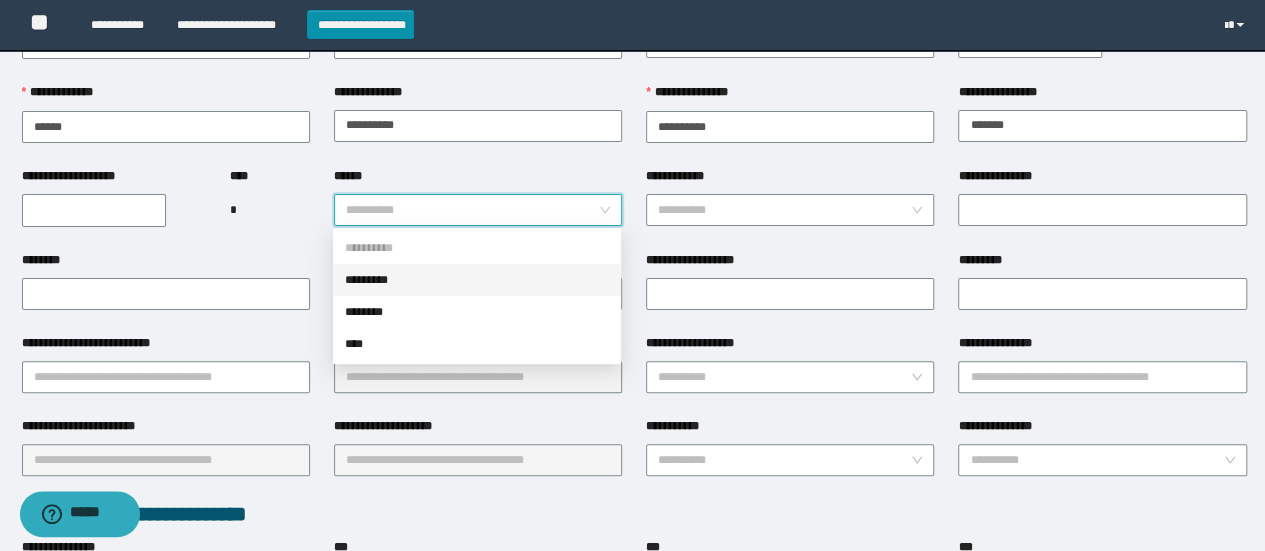 click on "******" at bounding box center [472, 210] 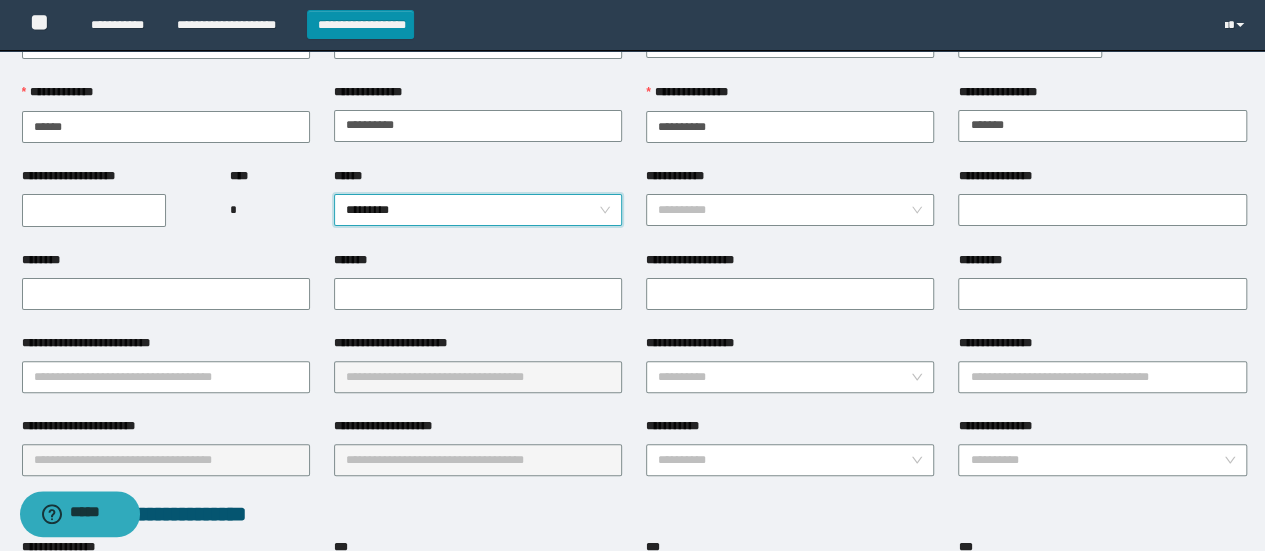 click on "**********" at bounding box center [94, 210] 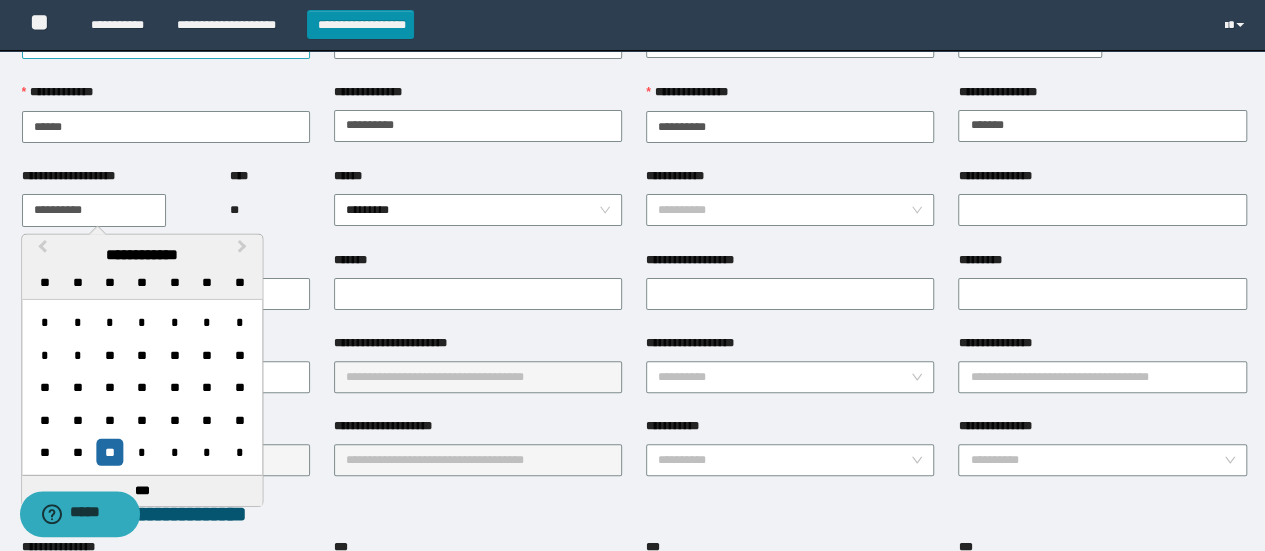 type on "**********" 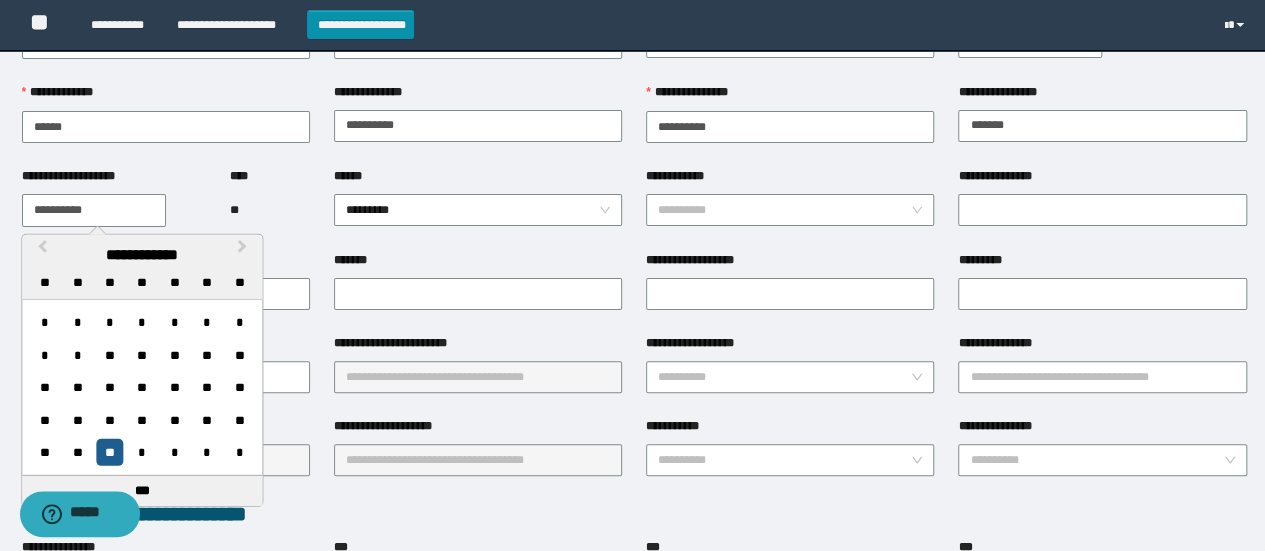 click on "**" at bounding box center (109, 452) 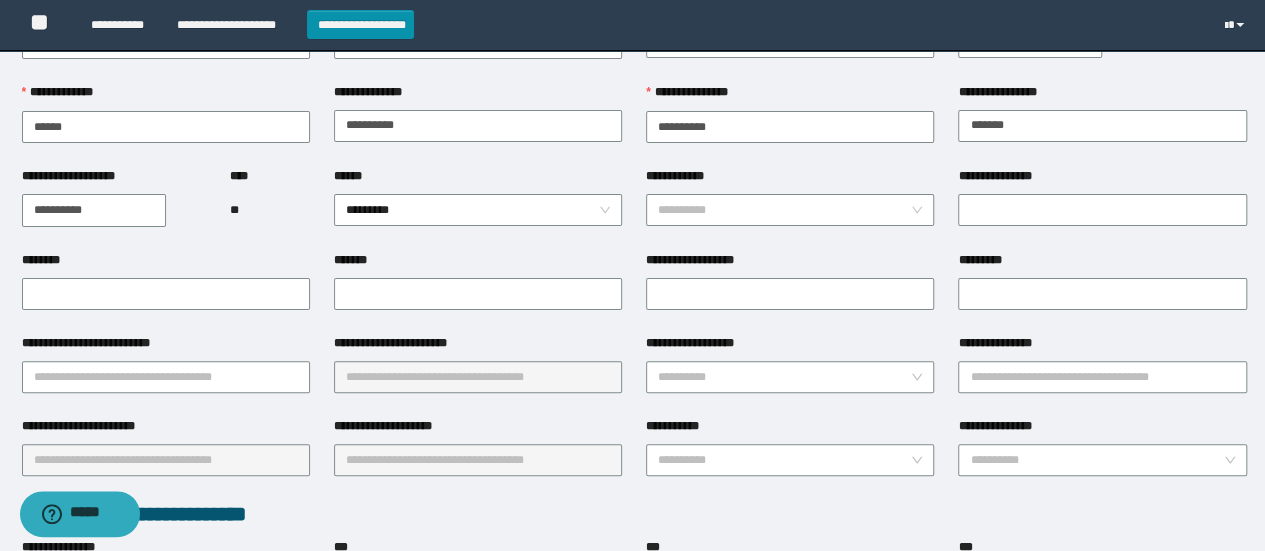 click on "****" at bounding box center [270, 180] 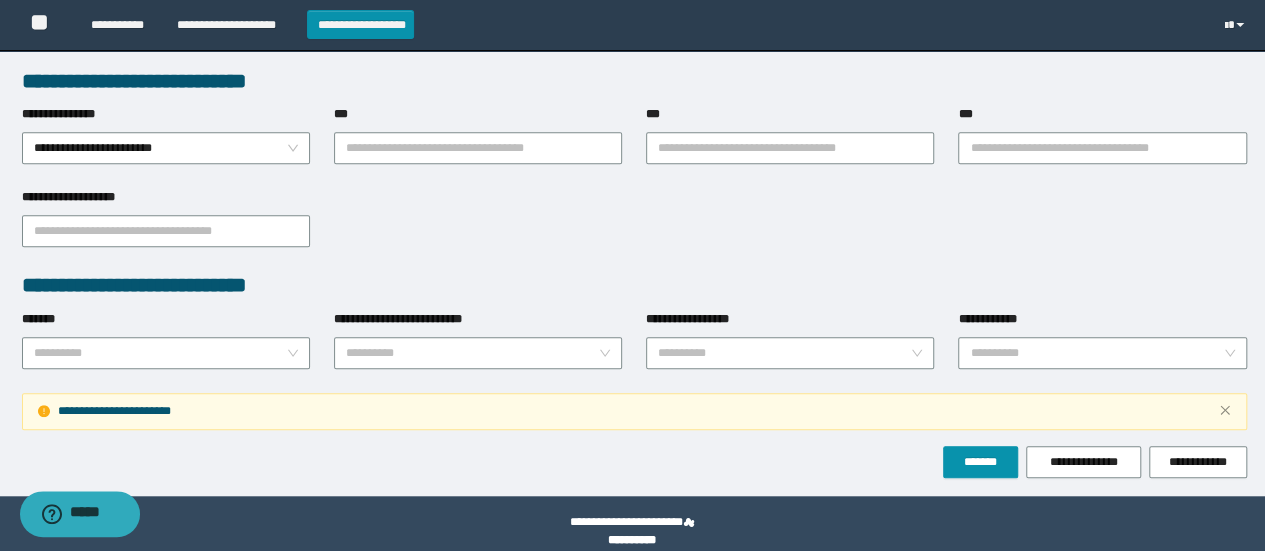 scroll, scrollTop: 612, scrollLeft: 0, axis: vertical 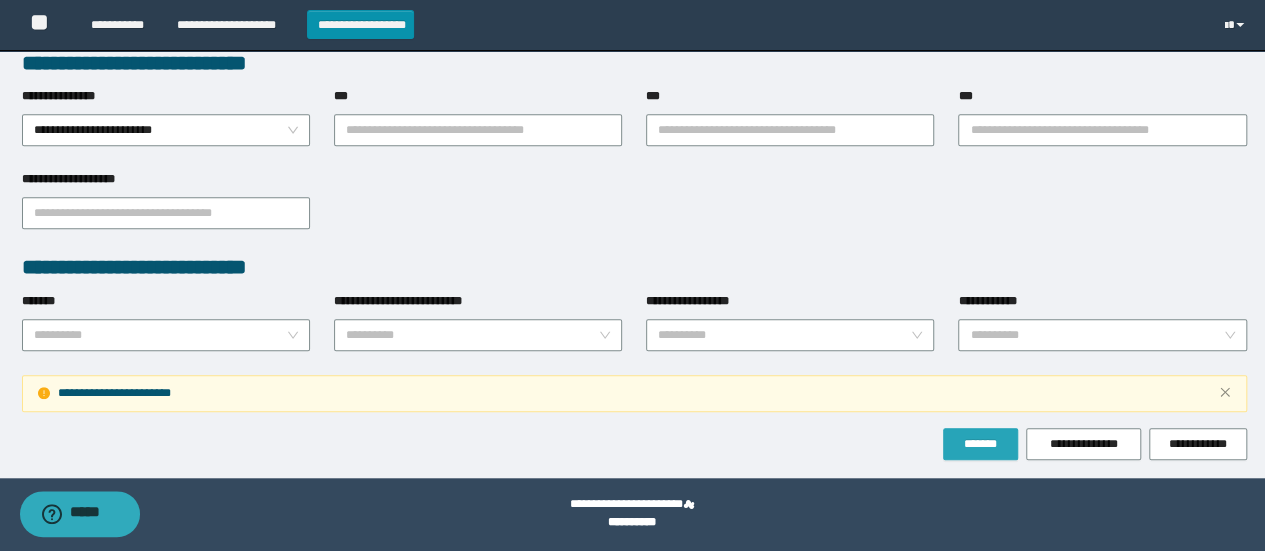 click on "*******" at bounding box center (980, 444) 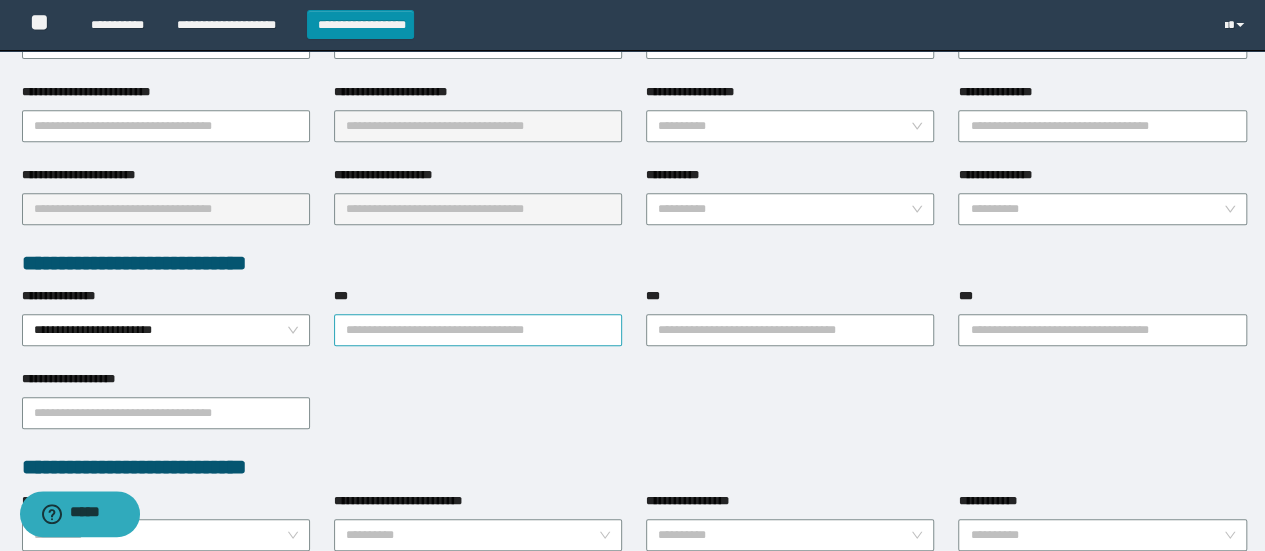 scroll, scrollTop: 312, scrollLeft: 0, axis: vertical 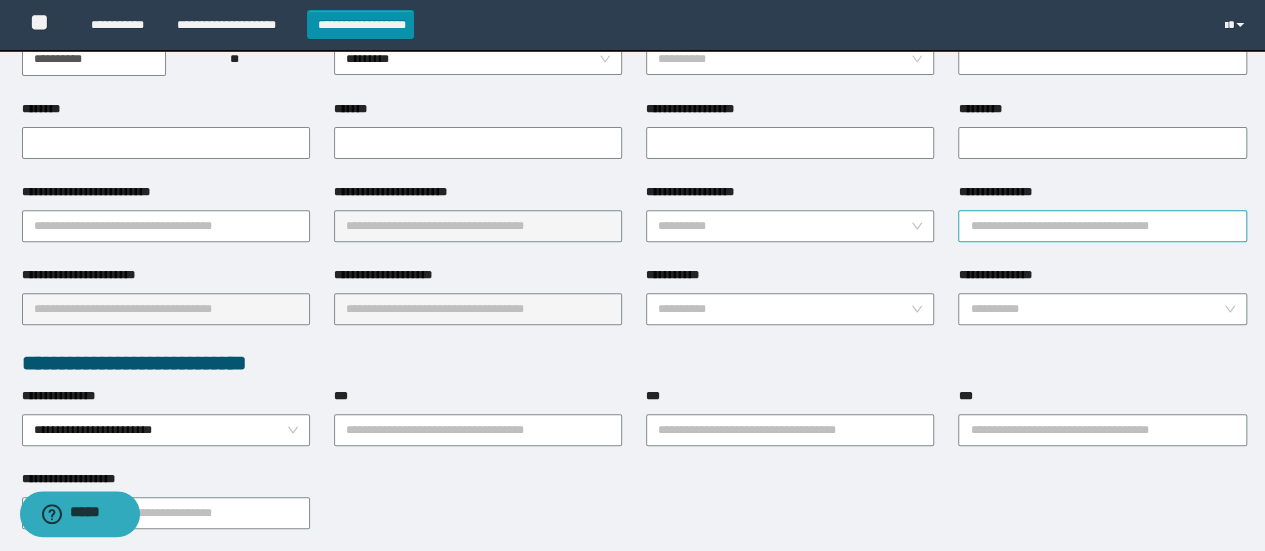 click on "**********" at bounding box center (1102, 226) 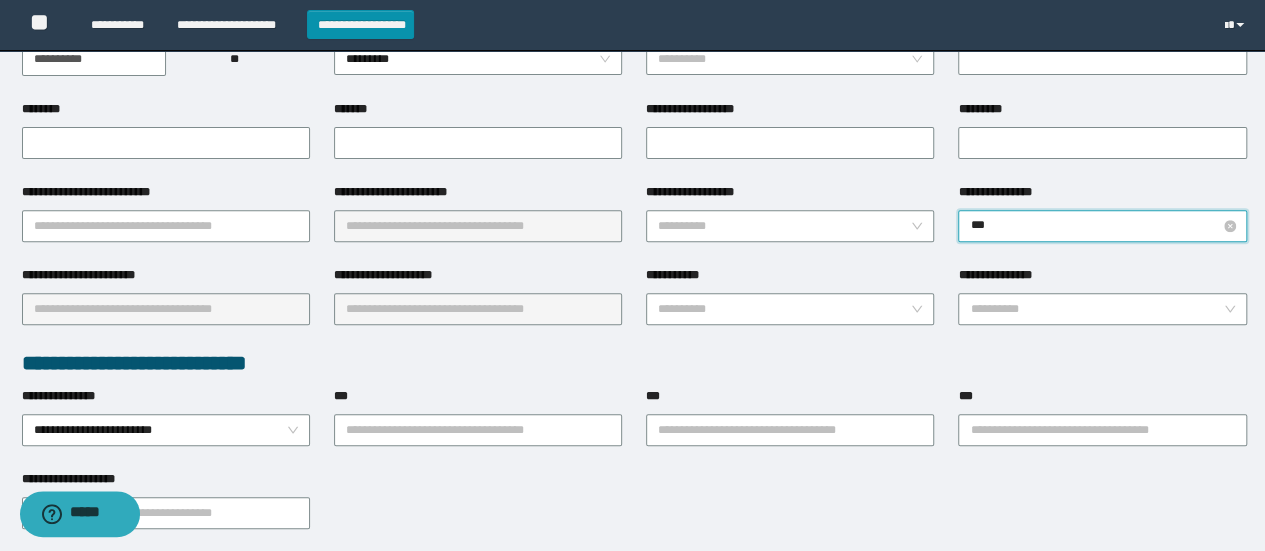 type on "****" 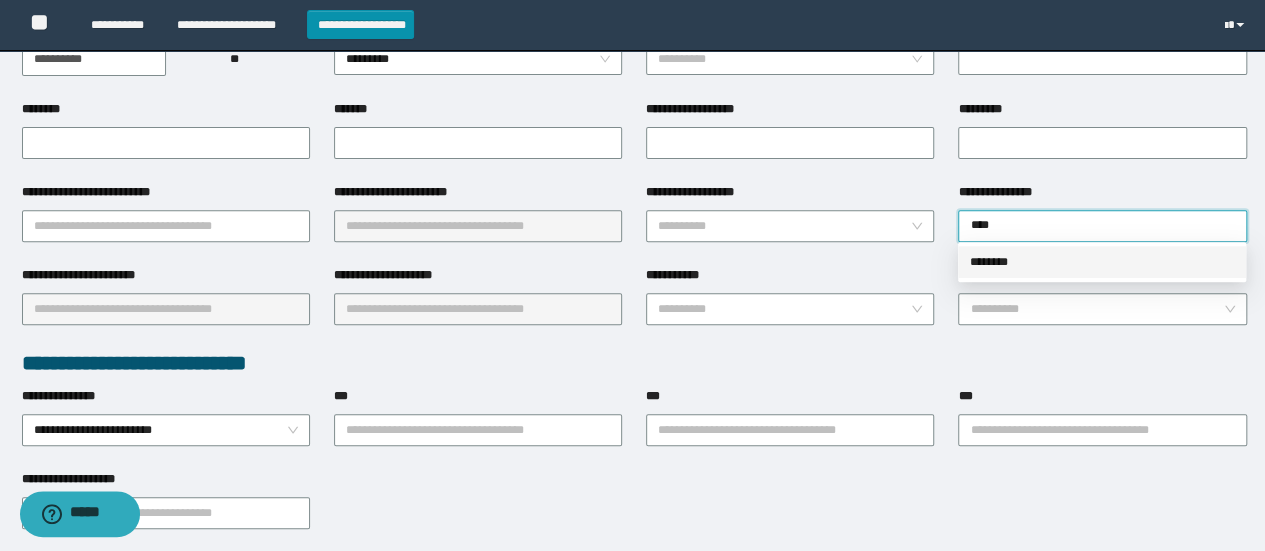 click on "********" at bounding box center (1102, 262) 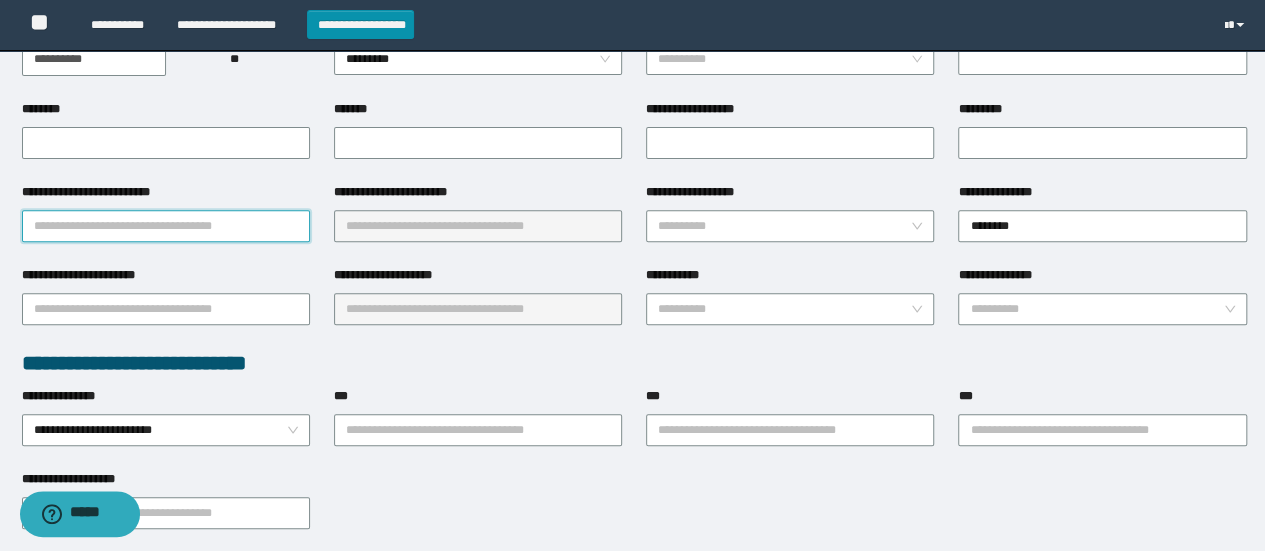 click on "**********" at bounding box center (166, 226) 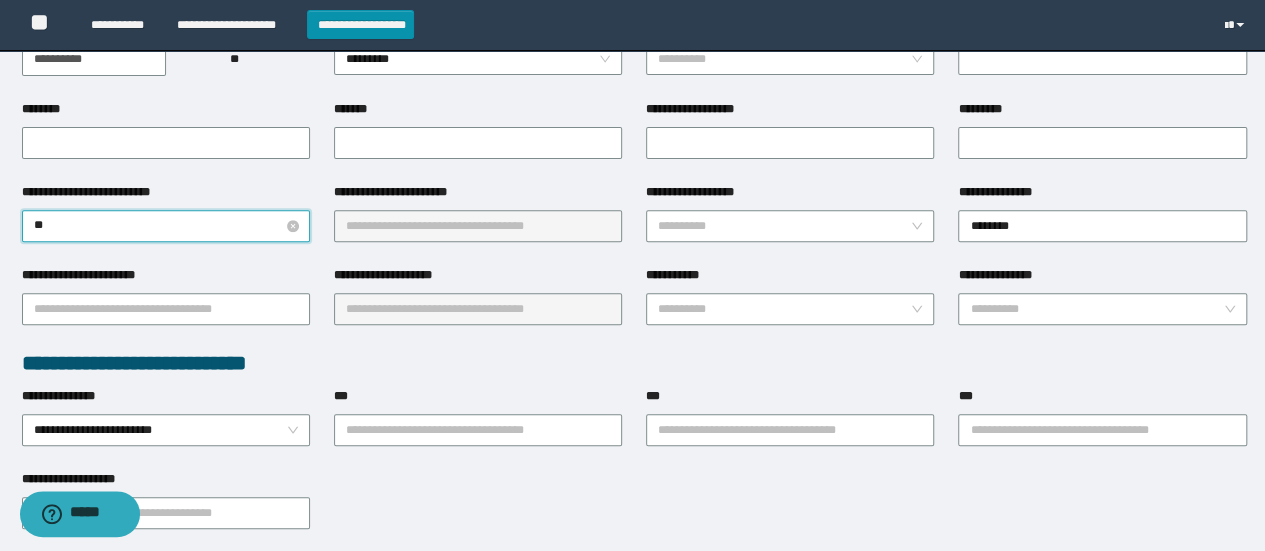 type on "*" 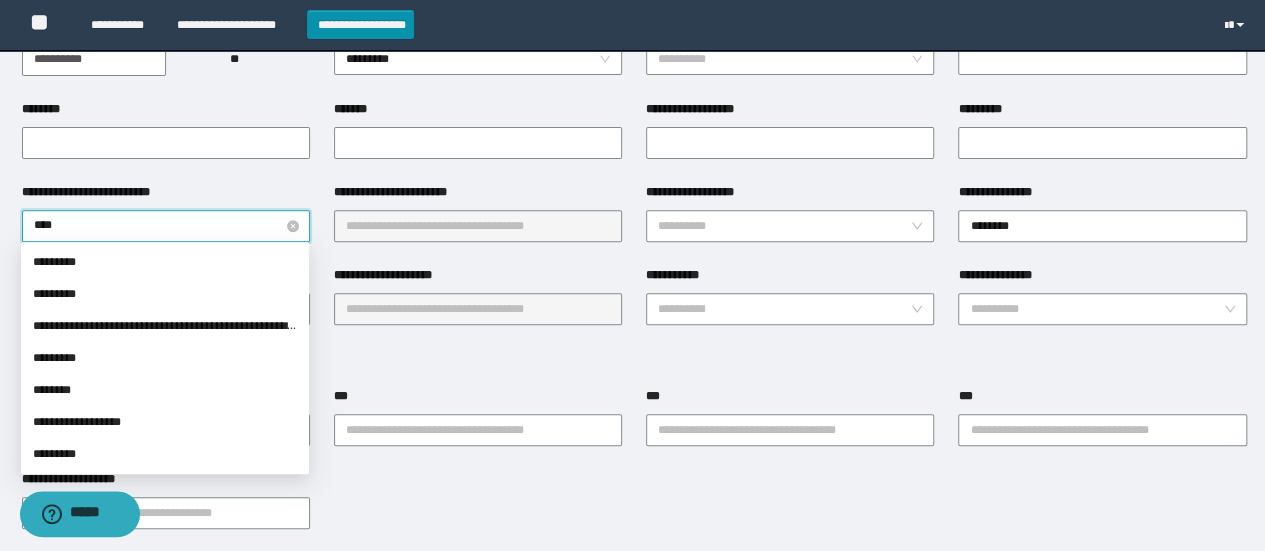 type on "*****" 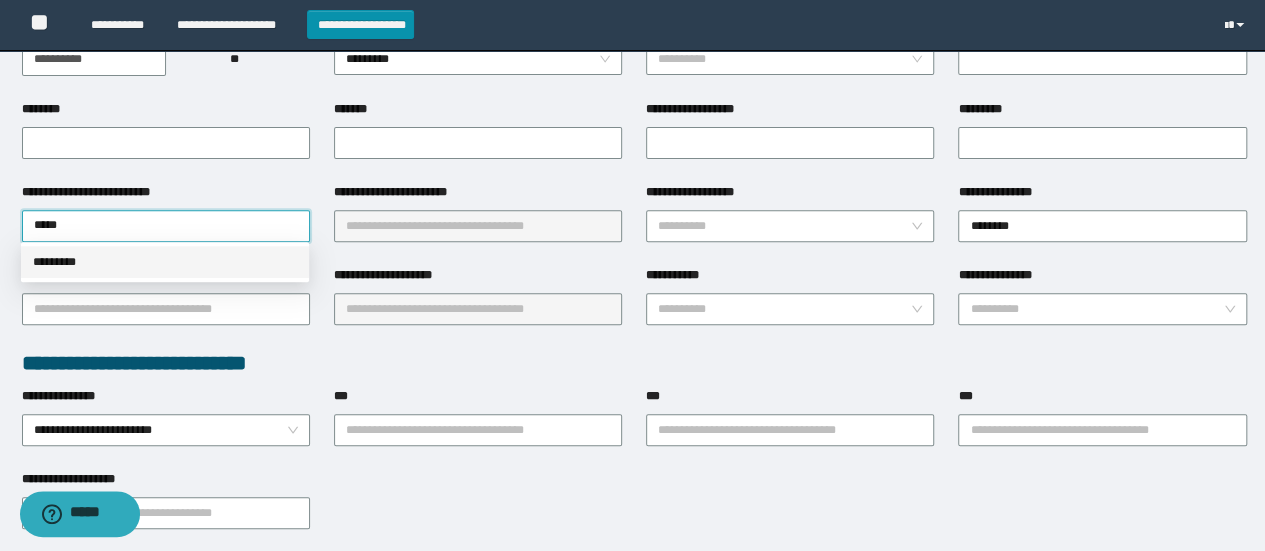 click on "*********" at bounding box center [165, 262] 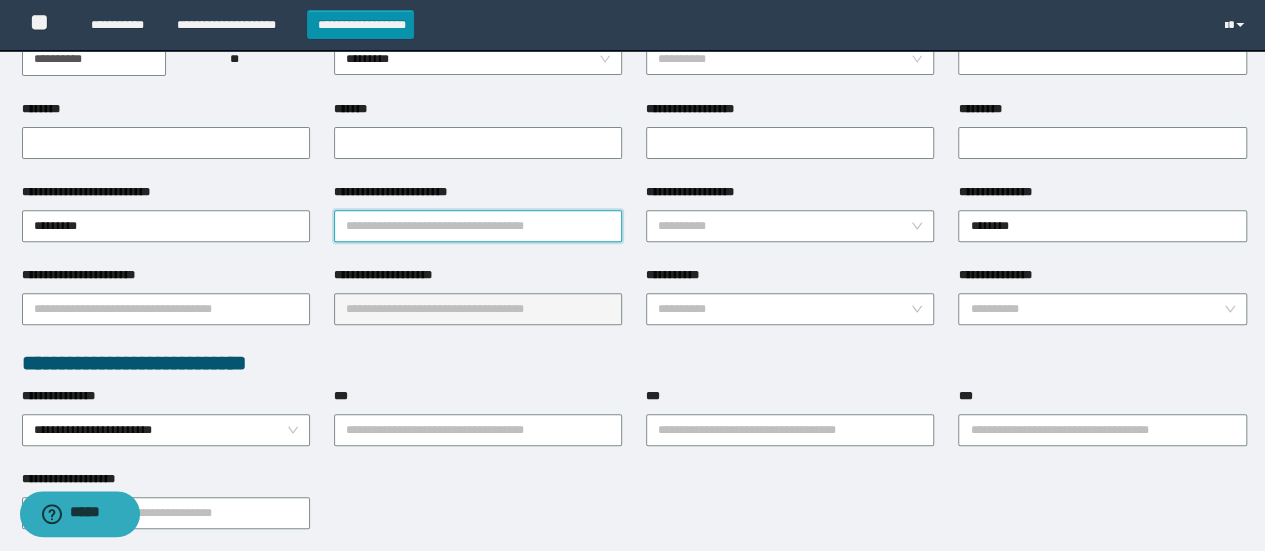 click on "**********" at bounding box center [478, 226] 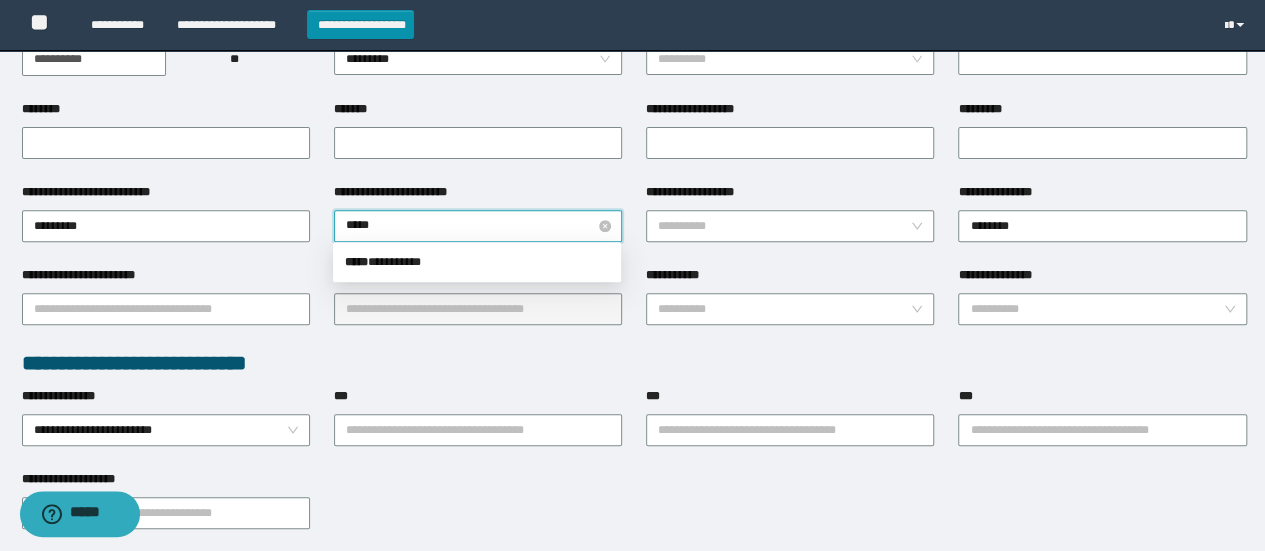 type on "******" 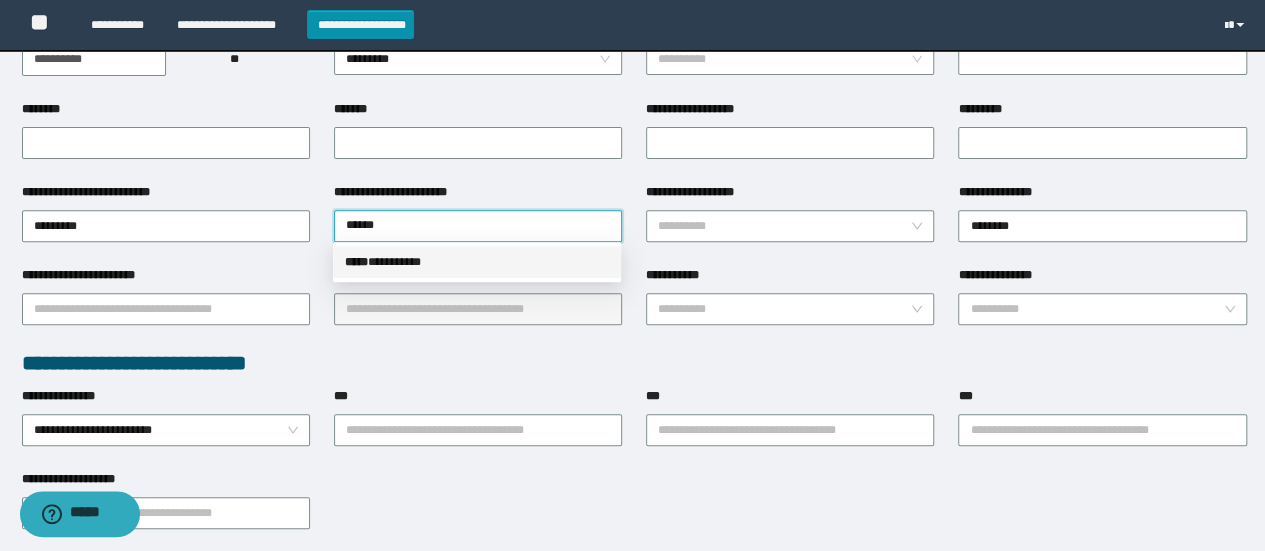 click on "***** * ********" at bounding box center (477, 262) 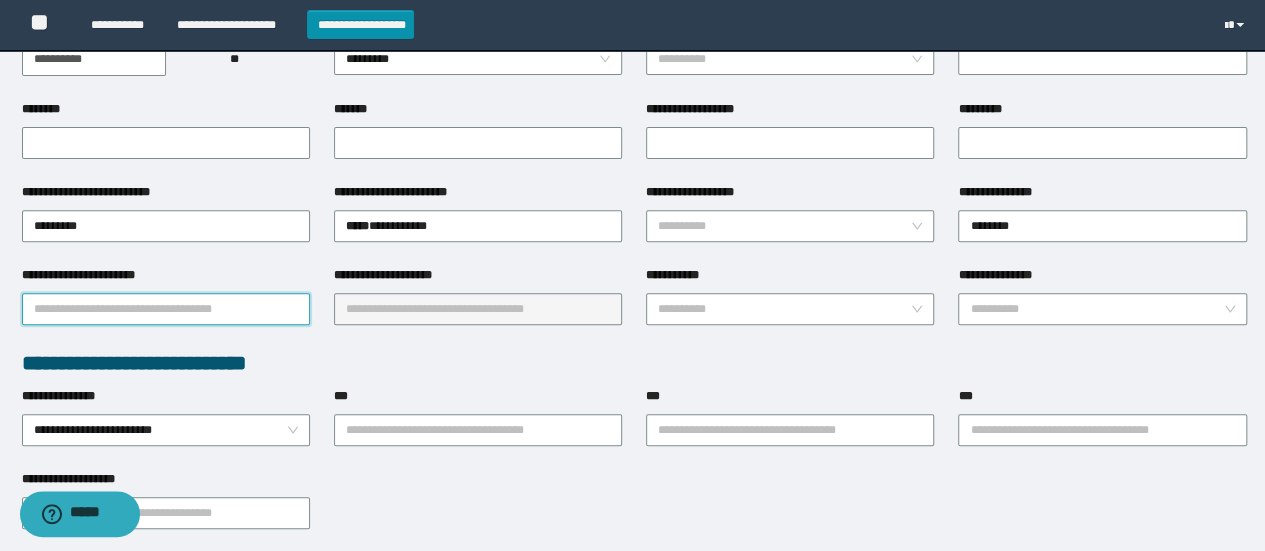 click on "**********" at bounding box center [166, 309] 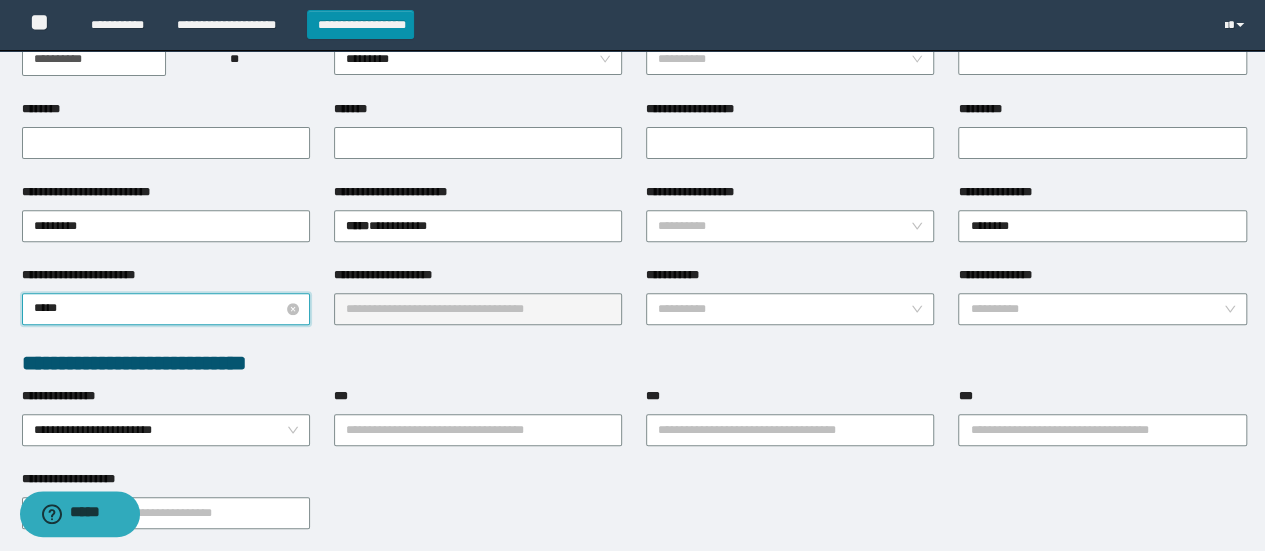type on "******" 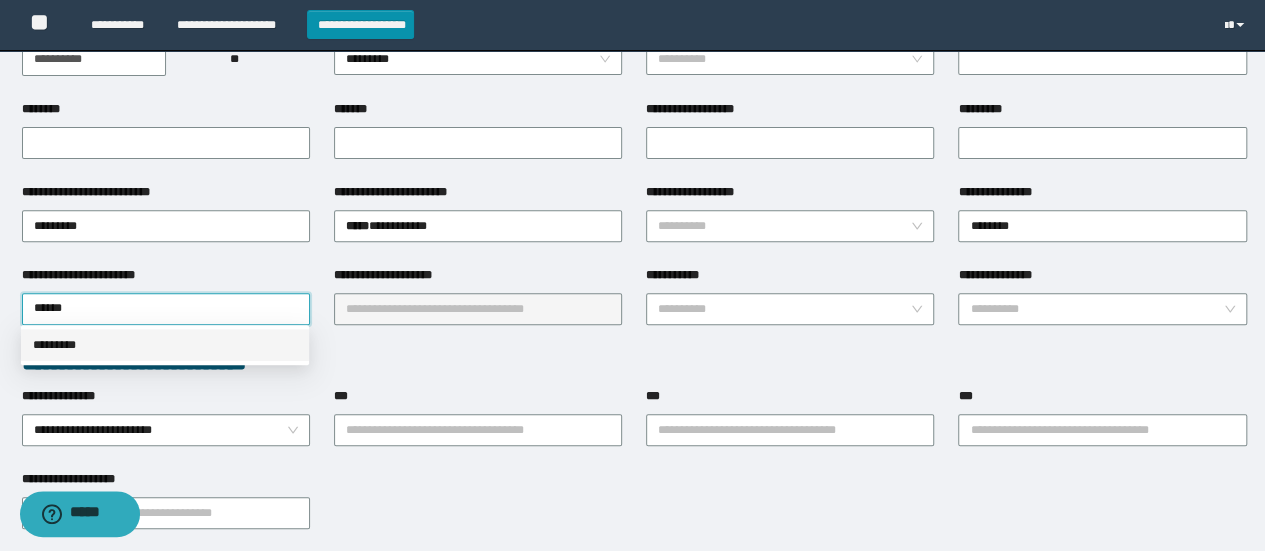 click on "*********" at bounding box center (165, 345) 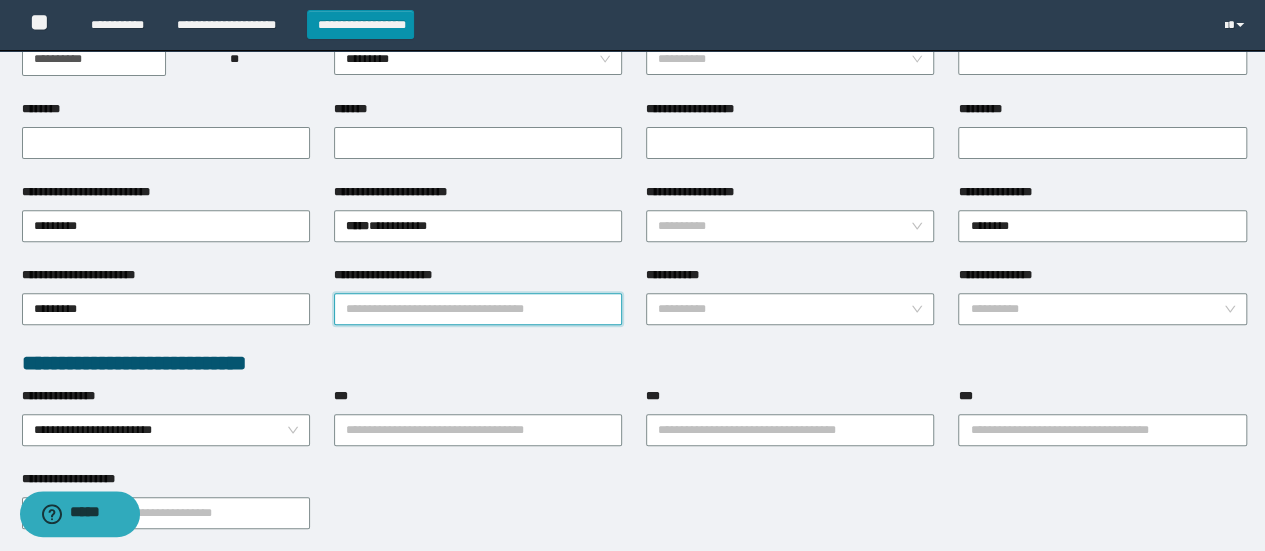 click on "**********" at bounding box center (478, 309) 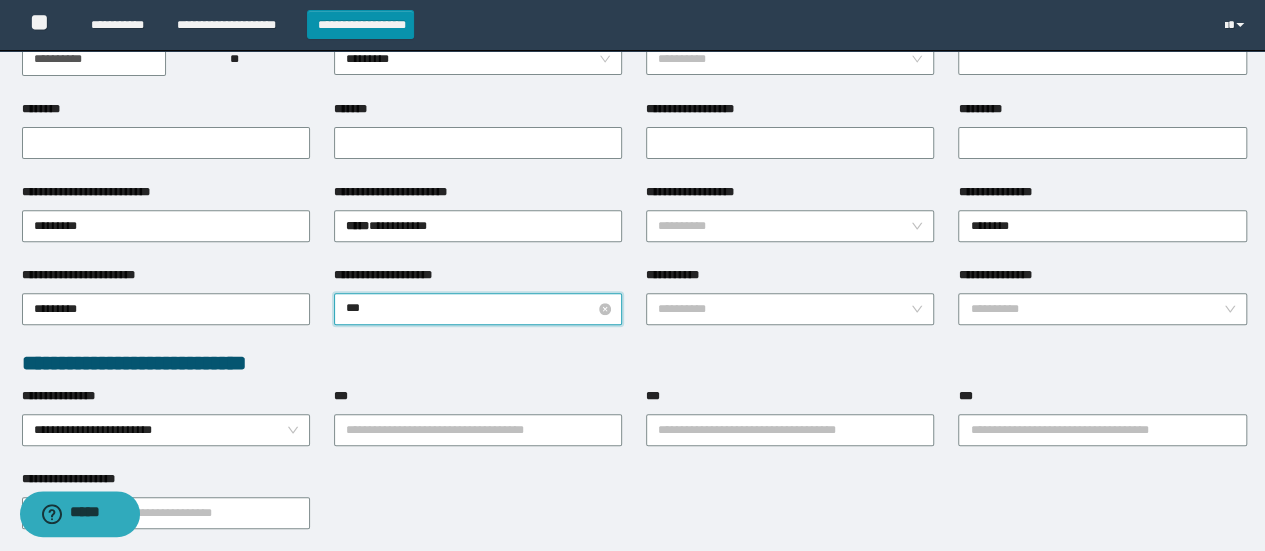 type on "****" 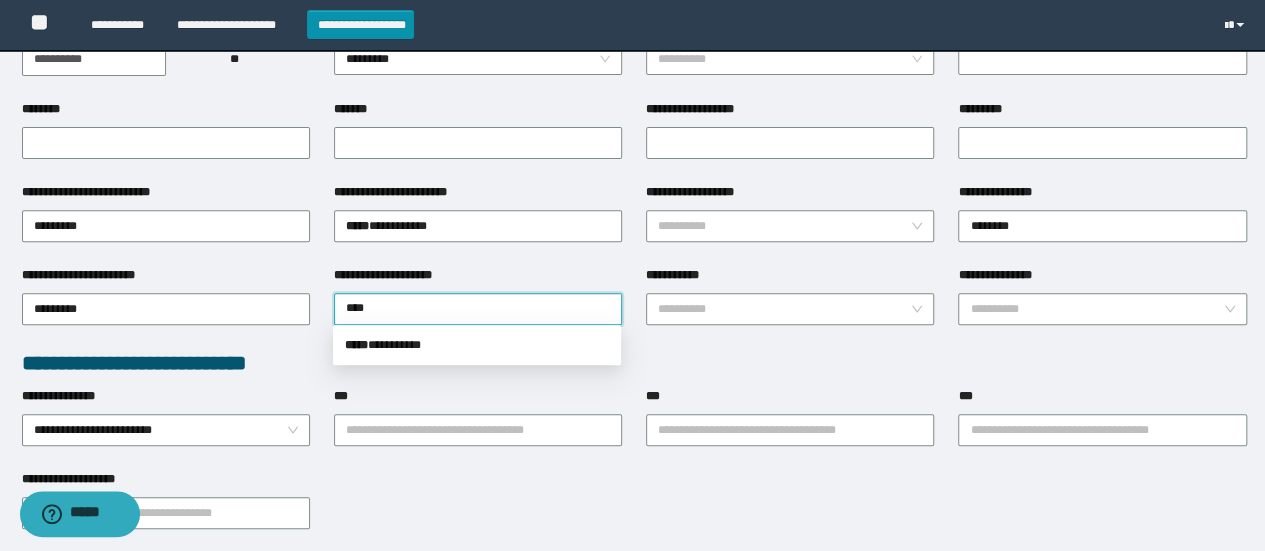 click on "***** * ********" at bounding box center (477, 345) 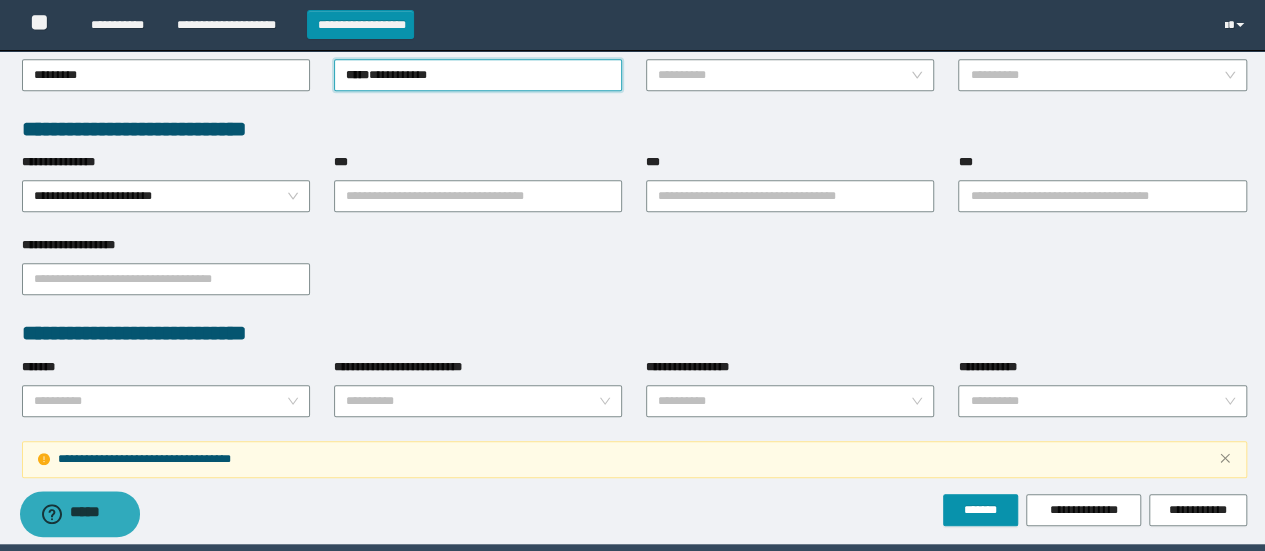 scroll, scrollTop: 612, scrollLeft: 0, axis: vertical 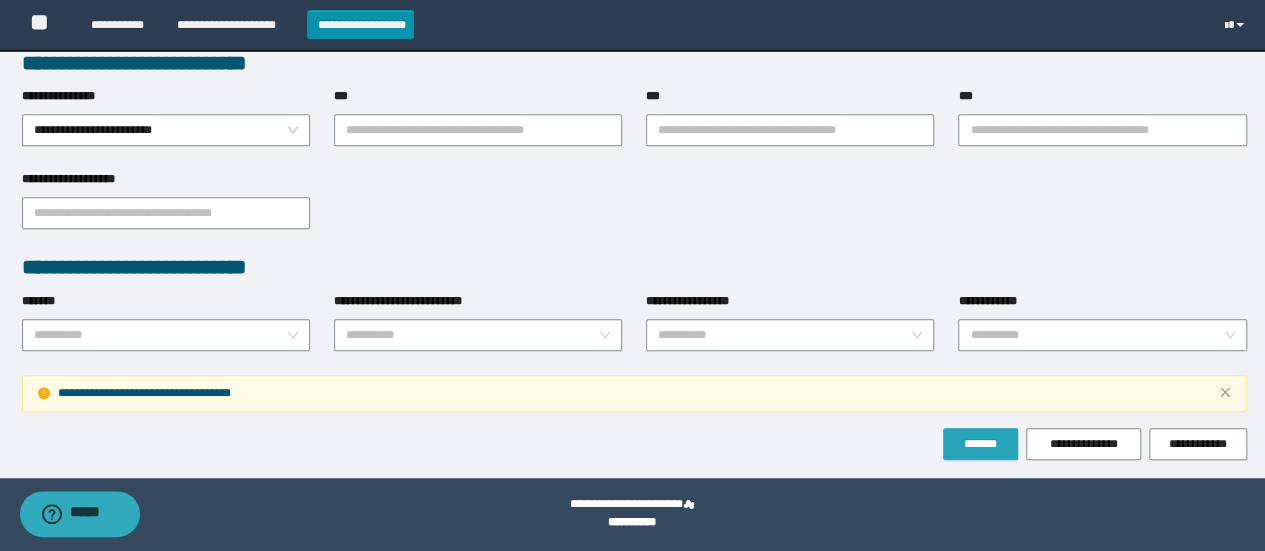click on "*******" at bounding box center (980, 444) 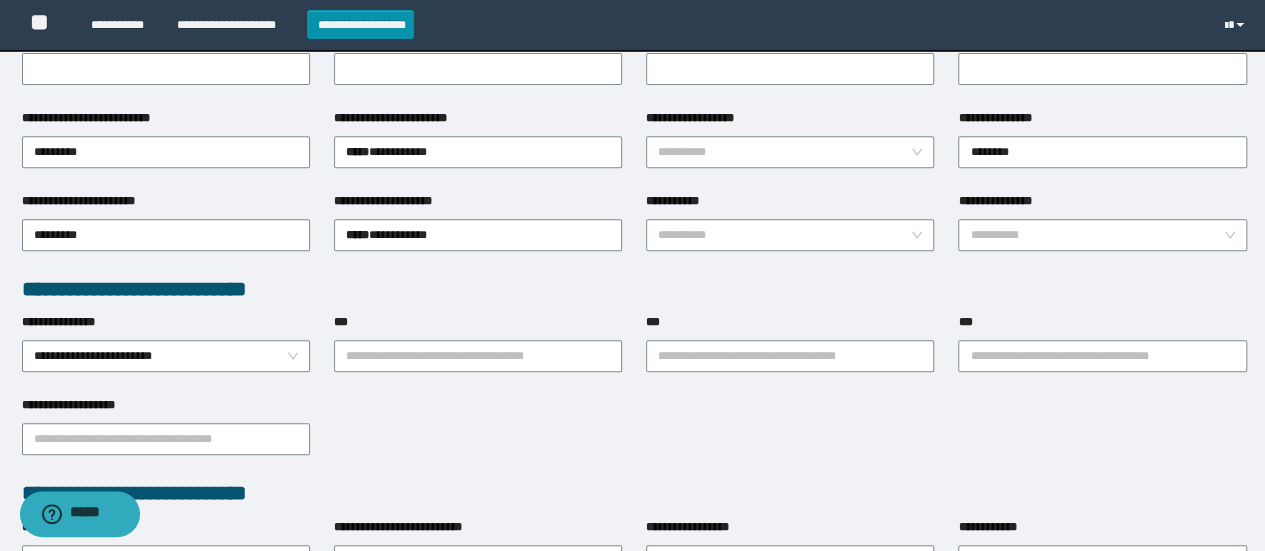 scroll, scrollTop: 312, scrollLeft: 0, axis: vertical 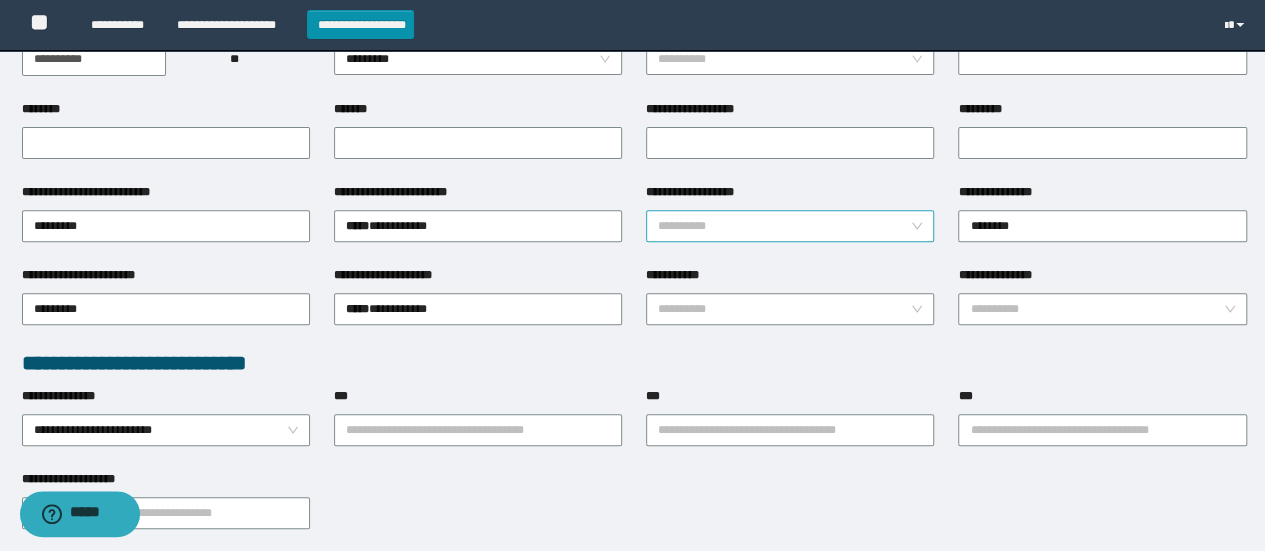 click on "**********" at bounding box center [784, 226] 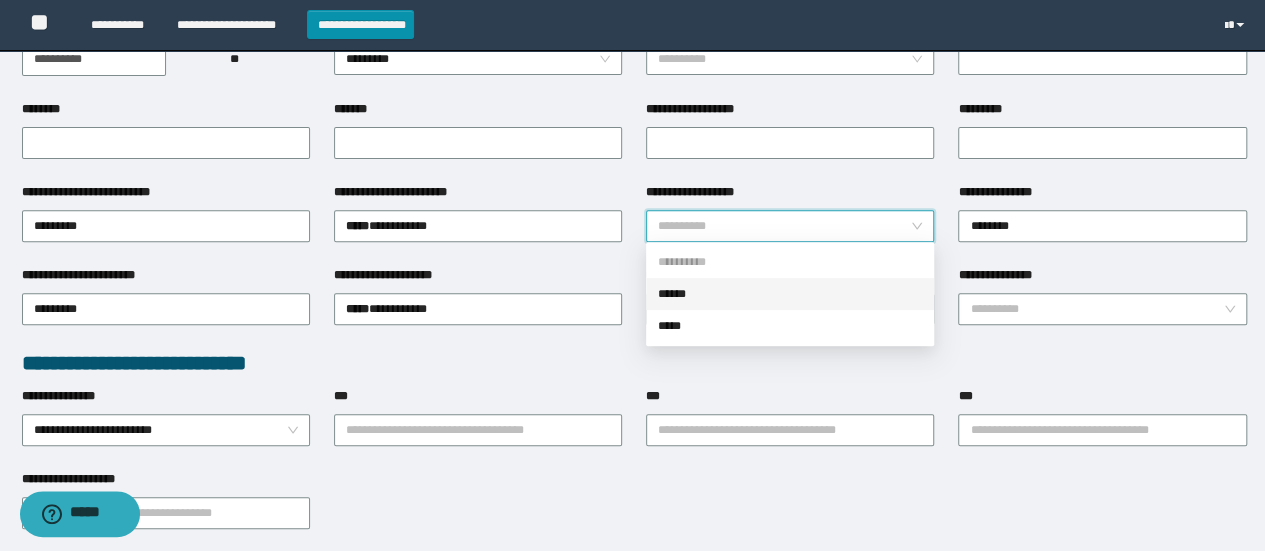 click on "******" at bounding box center [790, 294] 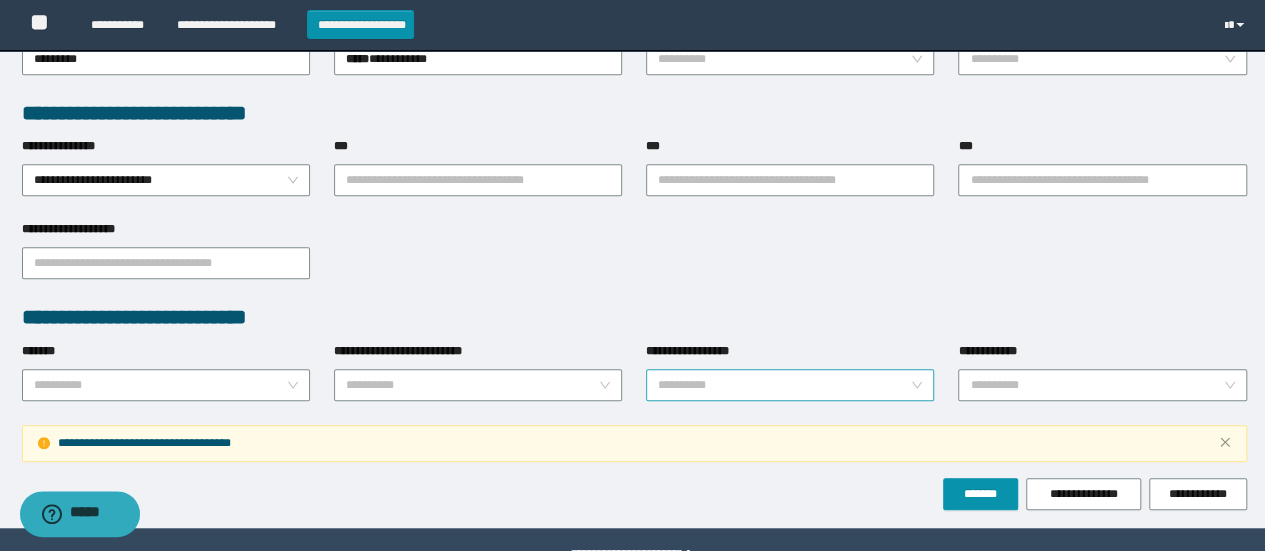 scroll, scrollTop: 612, scrollLeft: 0, axis: vertical 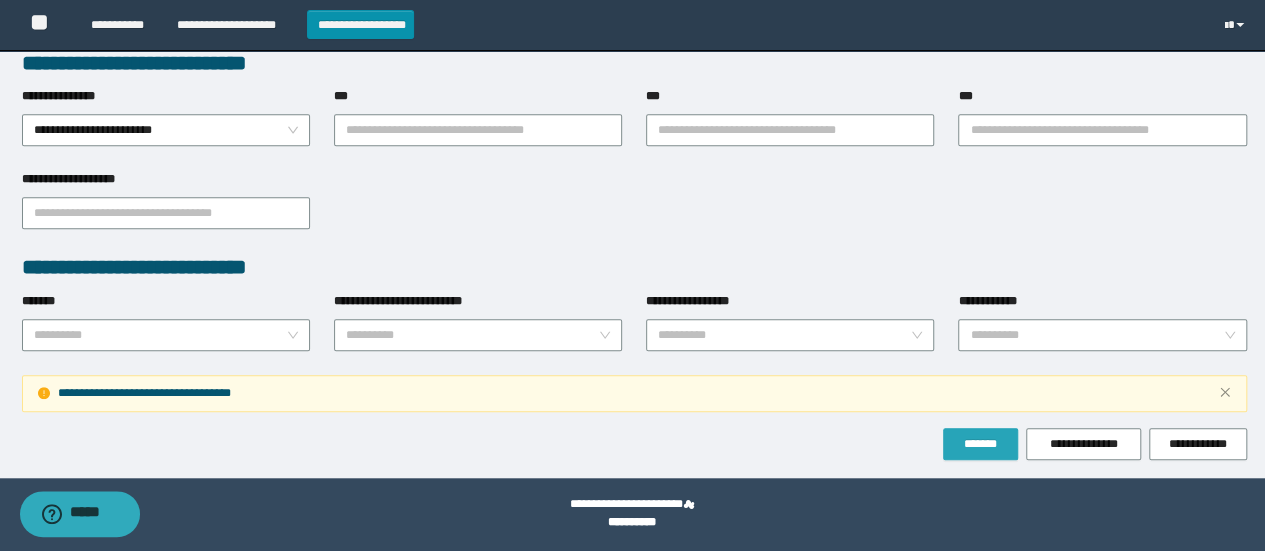 click on "*******" at bounding box center [980, 444] 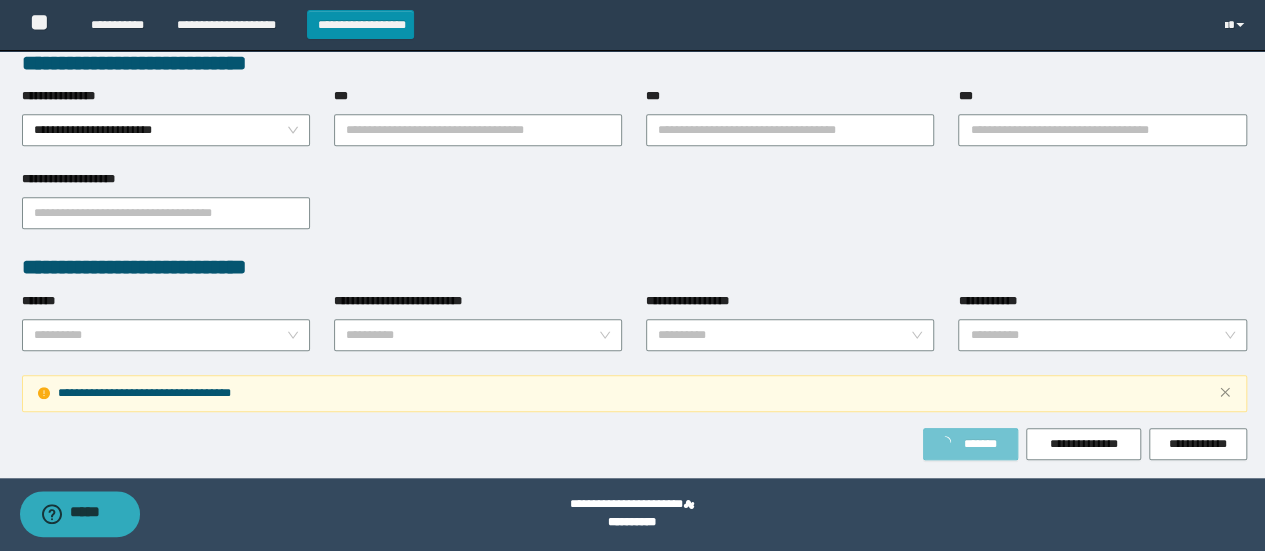 type on "*****" 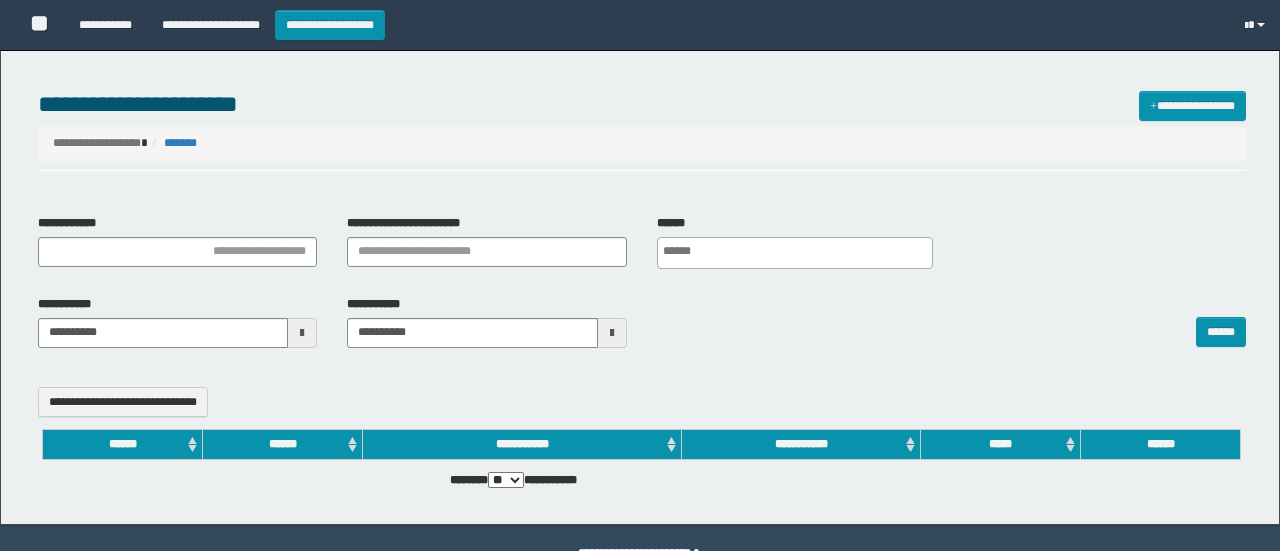 select 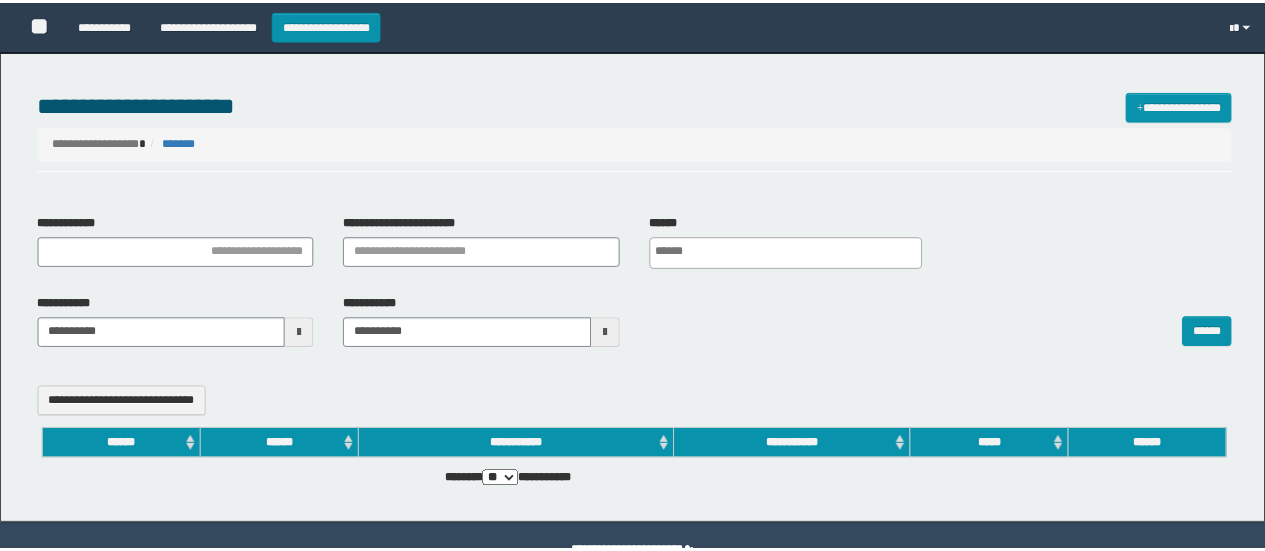 scroll, scrollTop: 0, scrollLeft: 0, axis: both 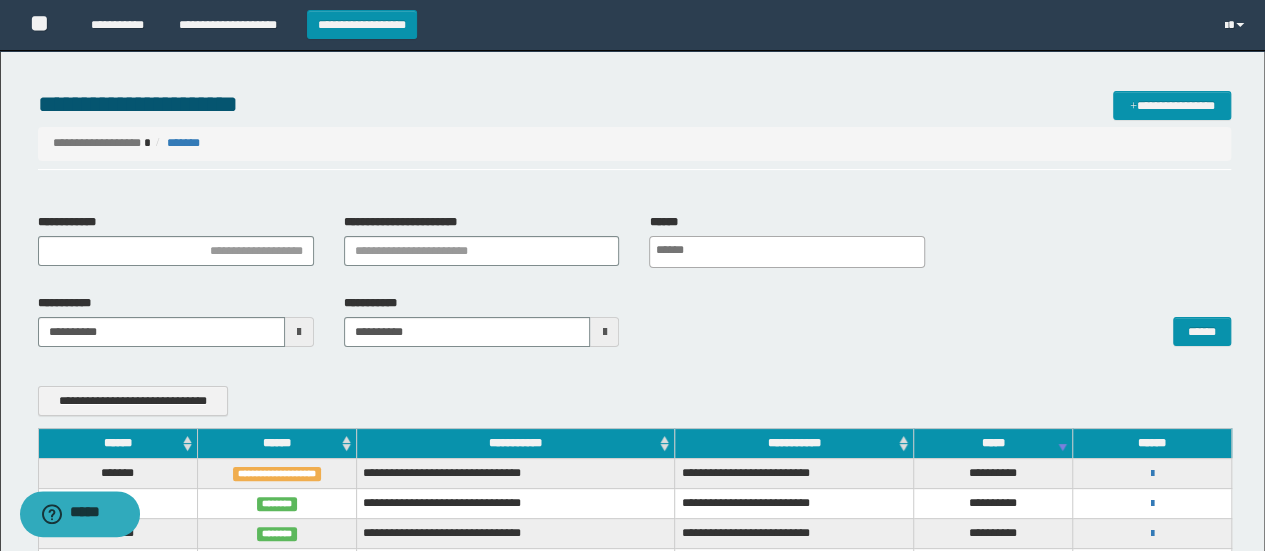 click on "**********" at bounding box center (1151, 473) 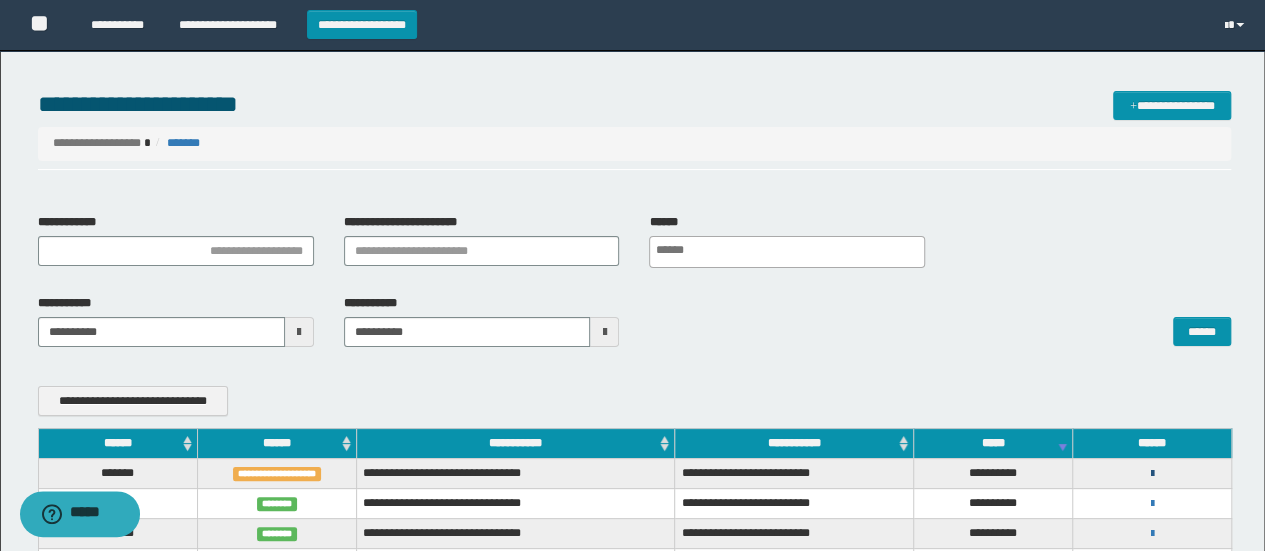 click at bounding box center (1152, 474) 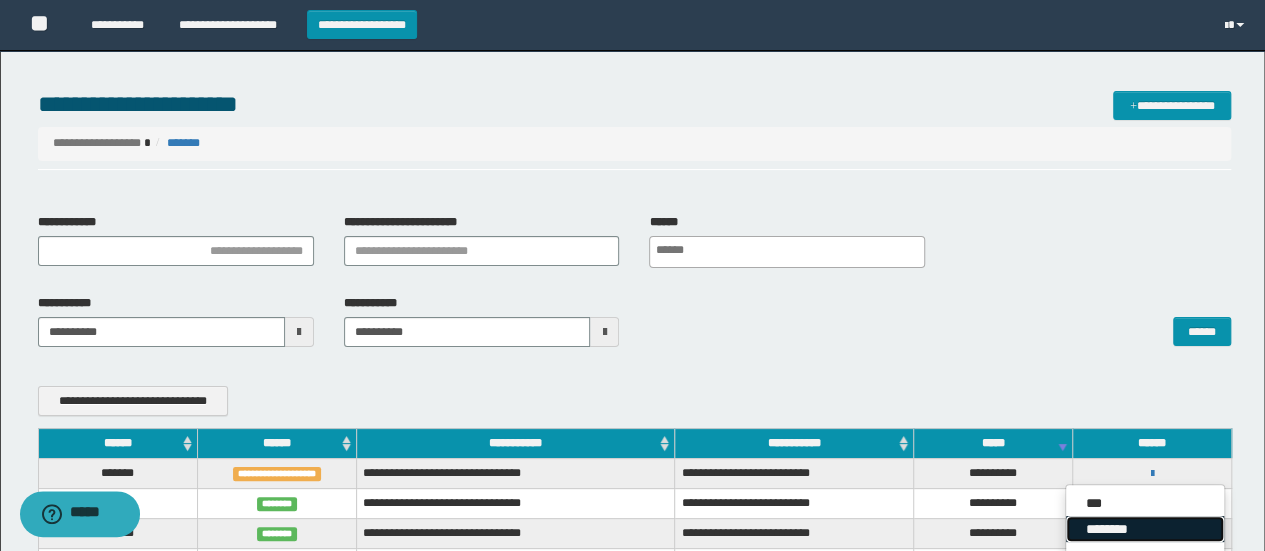 click on "********" at bounding box center (1145, 529) 